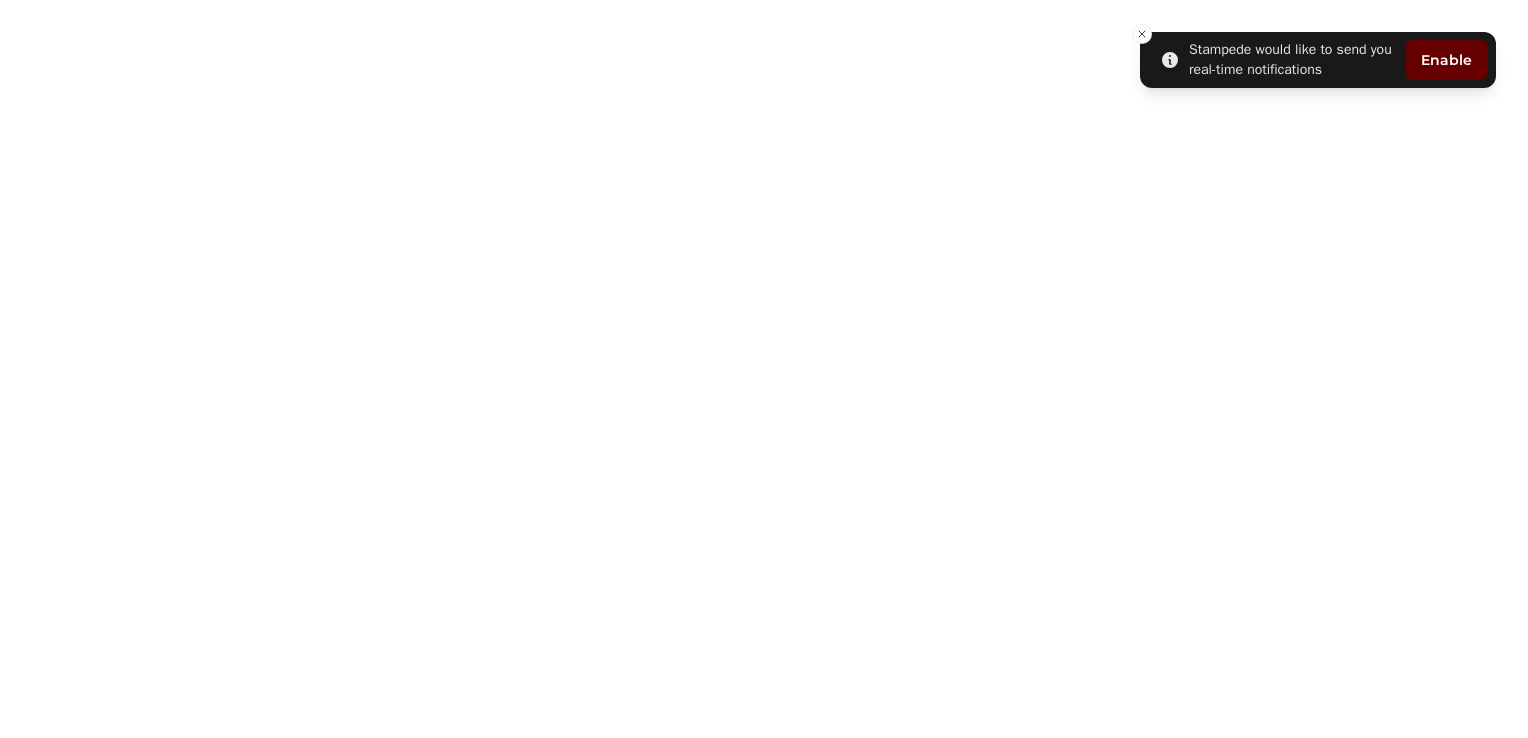 scroll, scrollTop: 0, scrollLeft: 0, axis: both 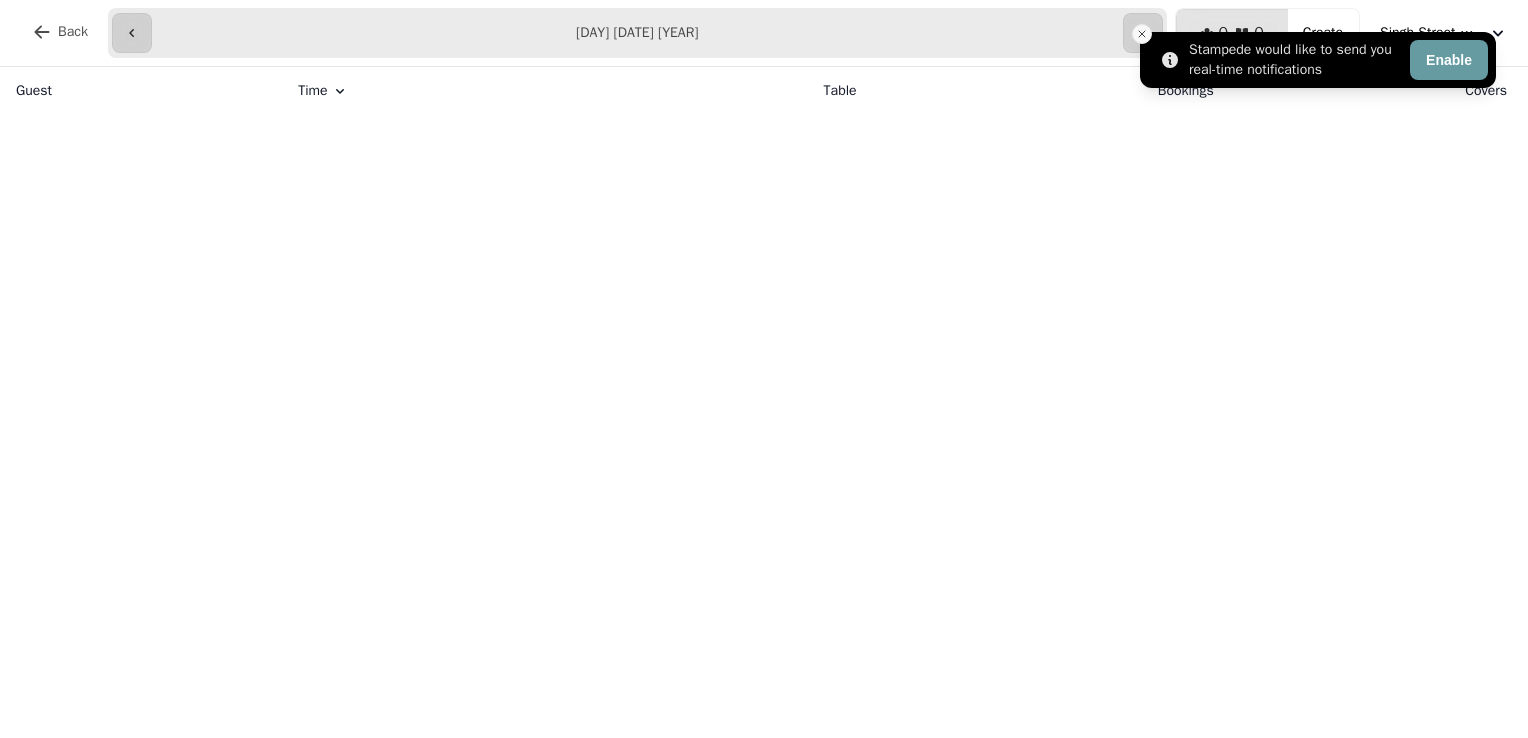 click 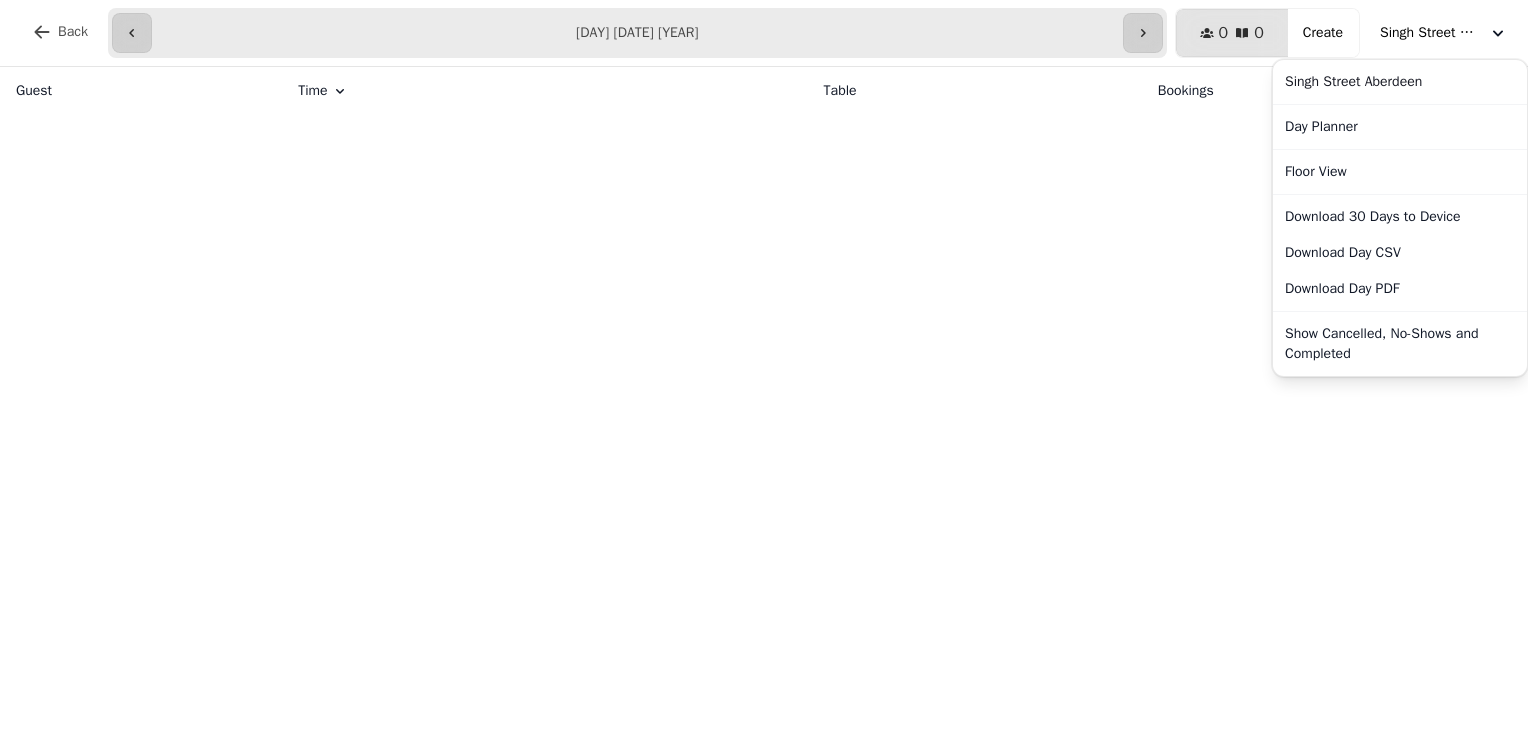 click on "Singh Street Aberdeen" at bounding box center (1430, 33) 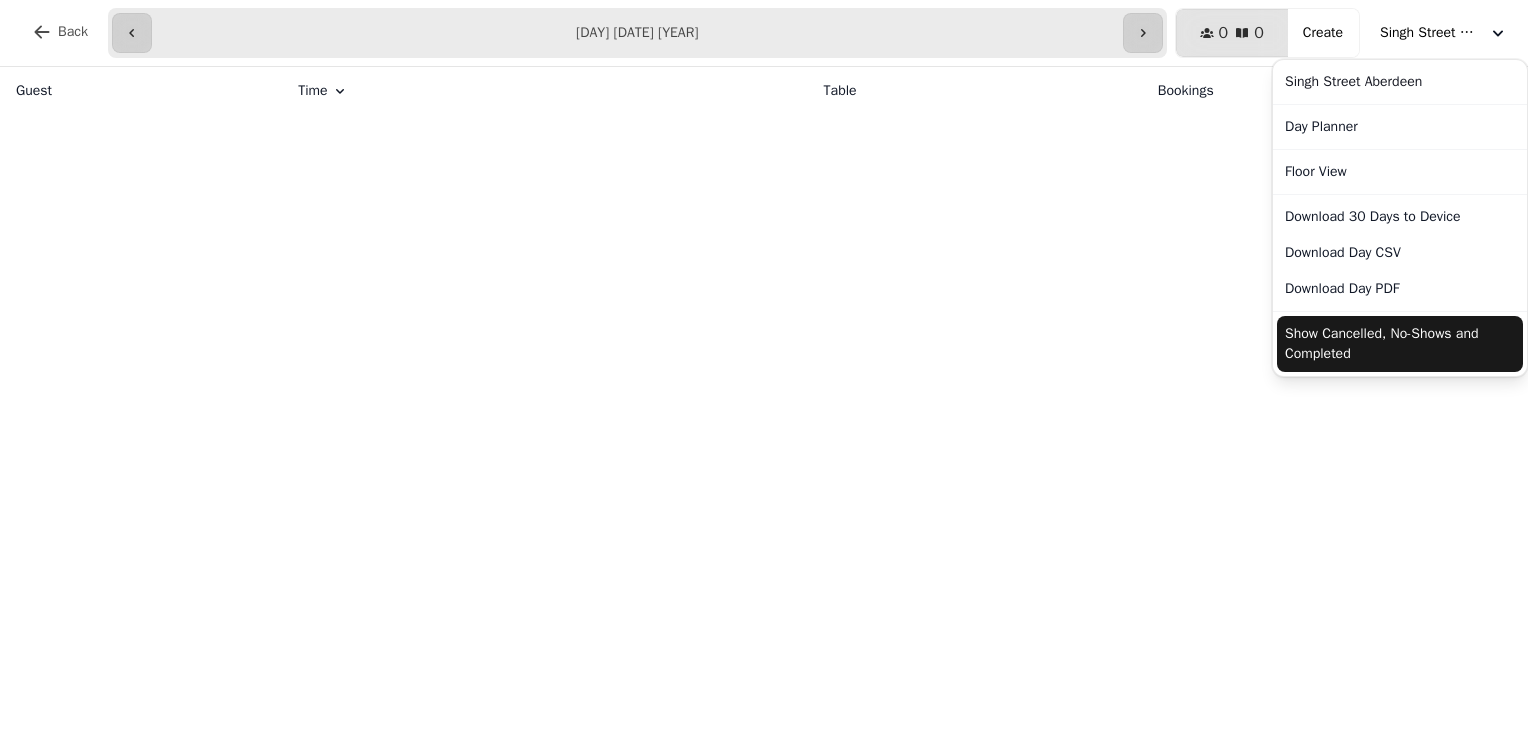 click on "Show Cancelled, No-Shows and Completed" at bounding box center [1400, 344] 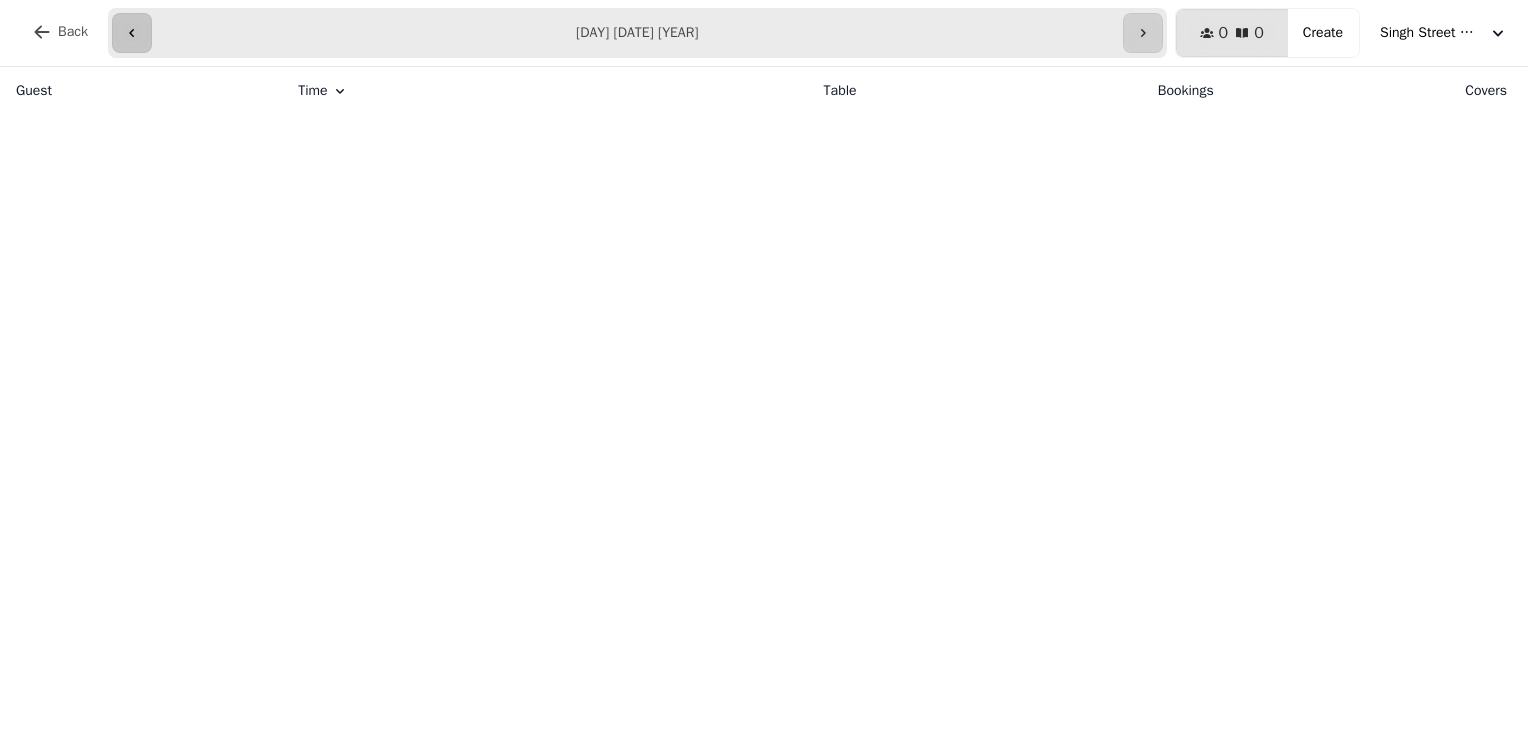 click at bounding box center (132, 33) 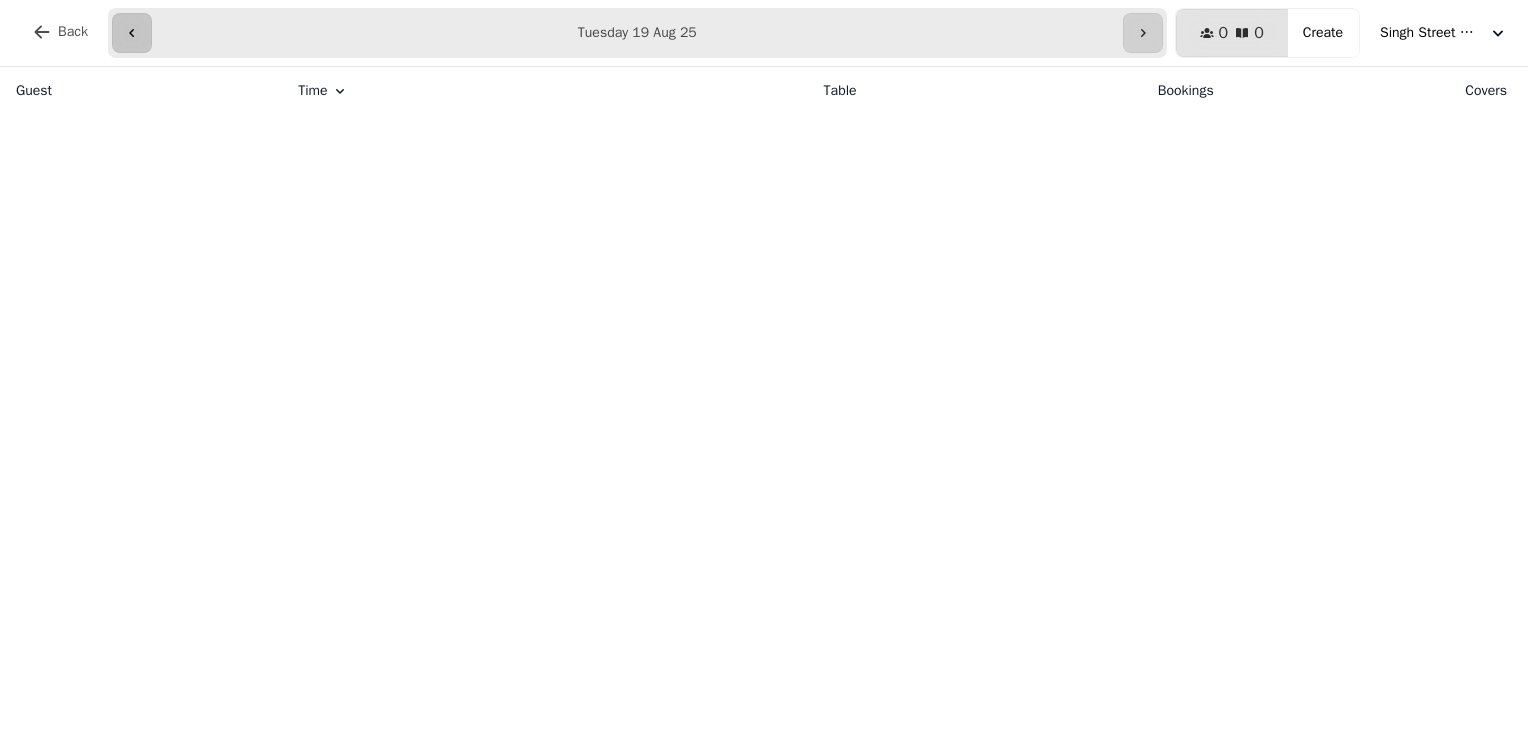 click at bounding box center [132, 33] 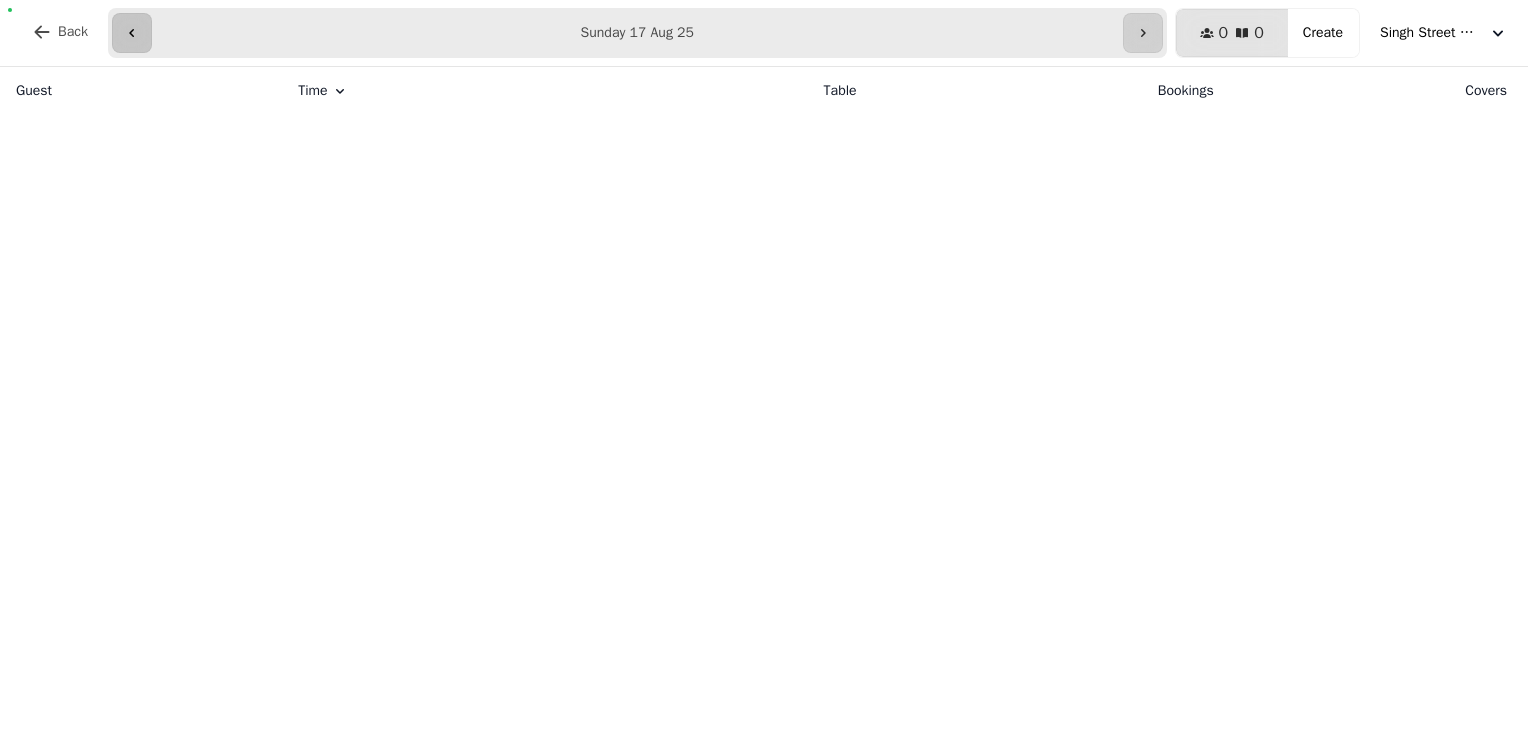 click at bounding box center [132, 33] 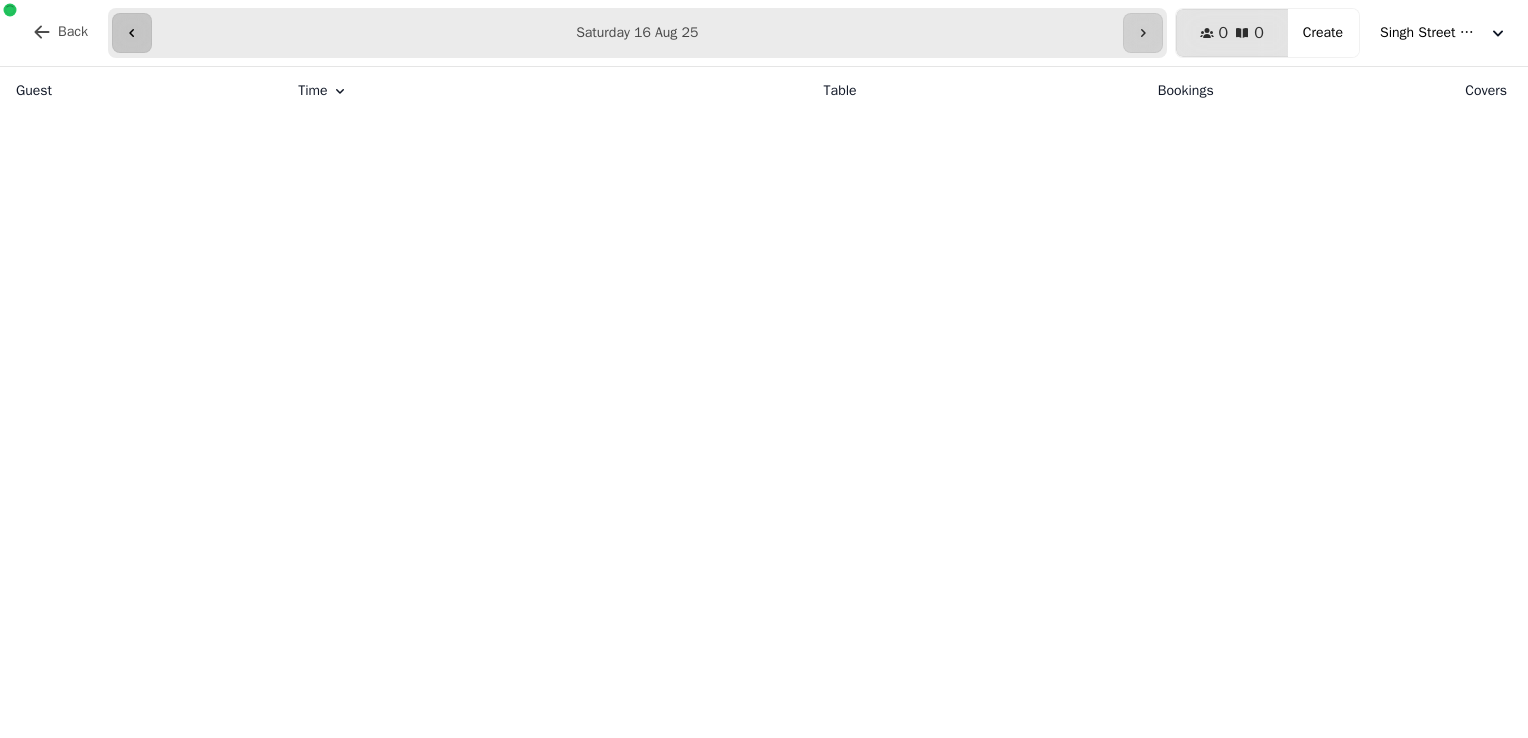 click at bounding box center [132, 33] 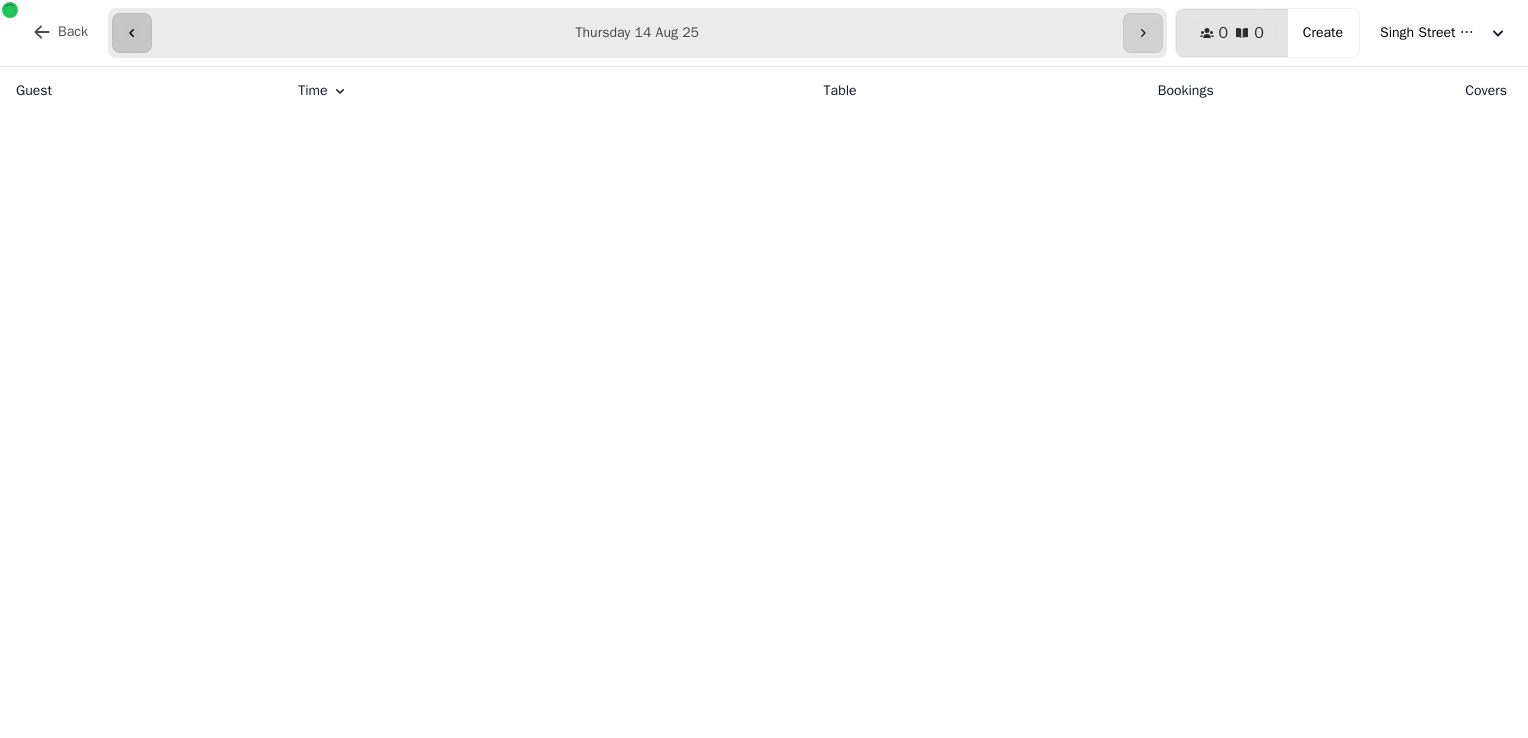 click at bounding box center [132, 33] 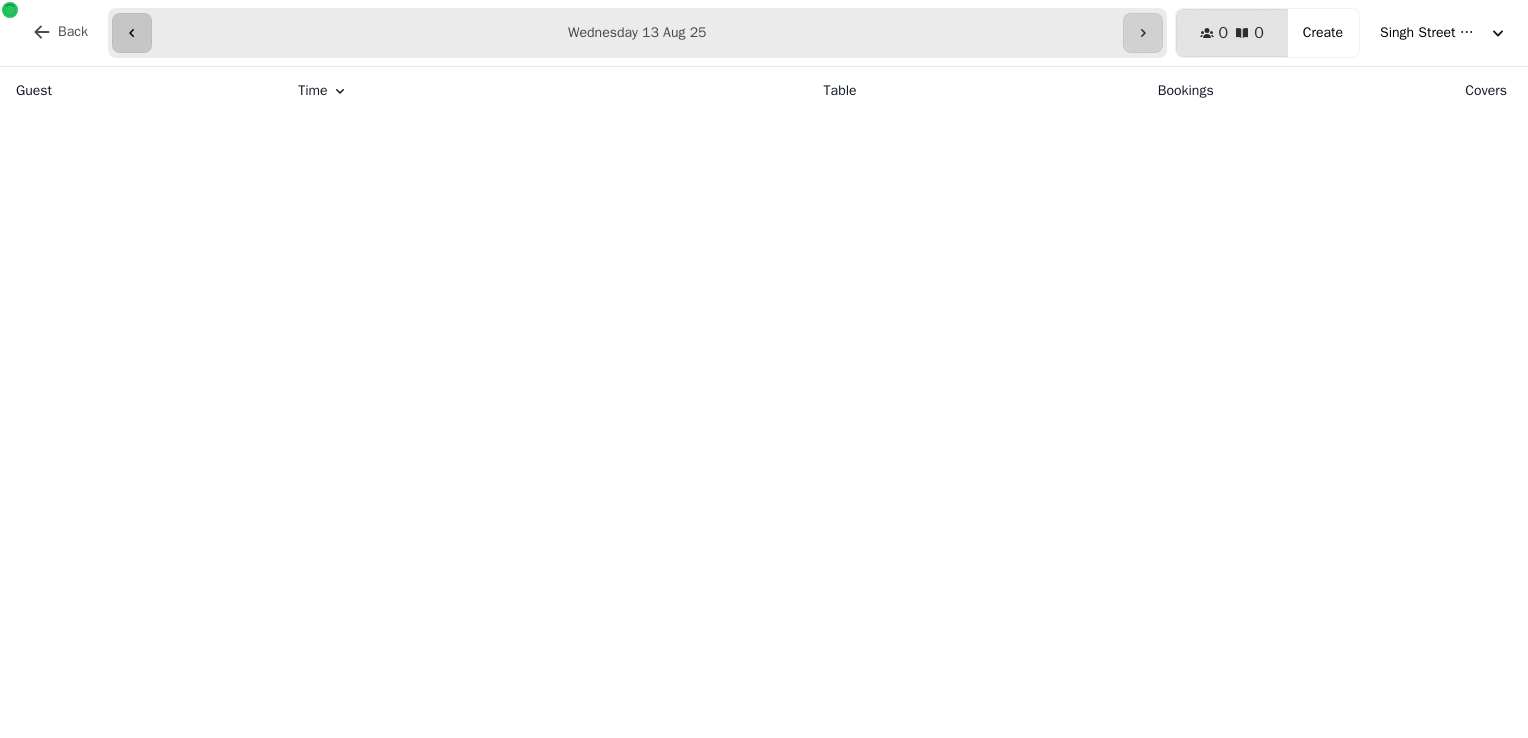 click at bounding box center (132, 33) 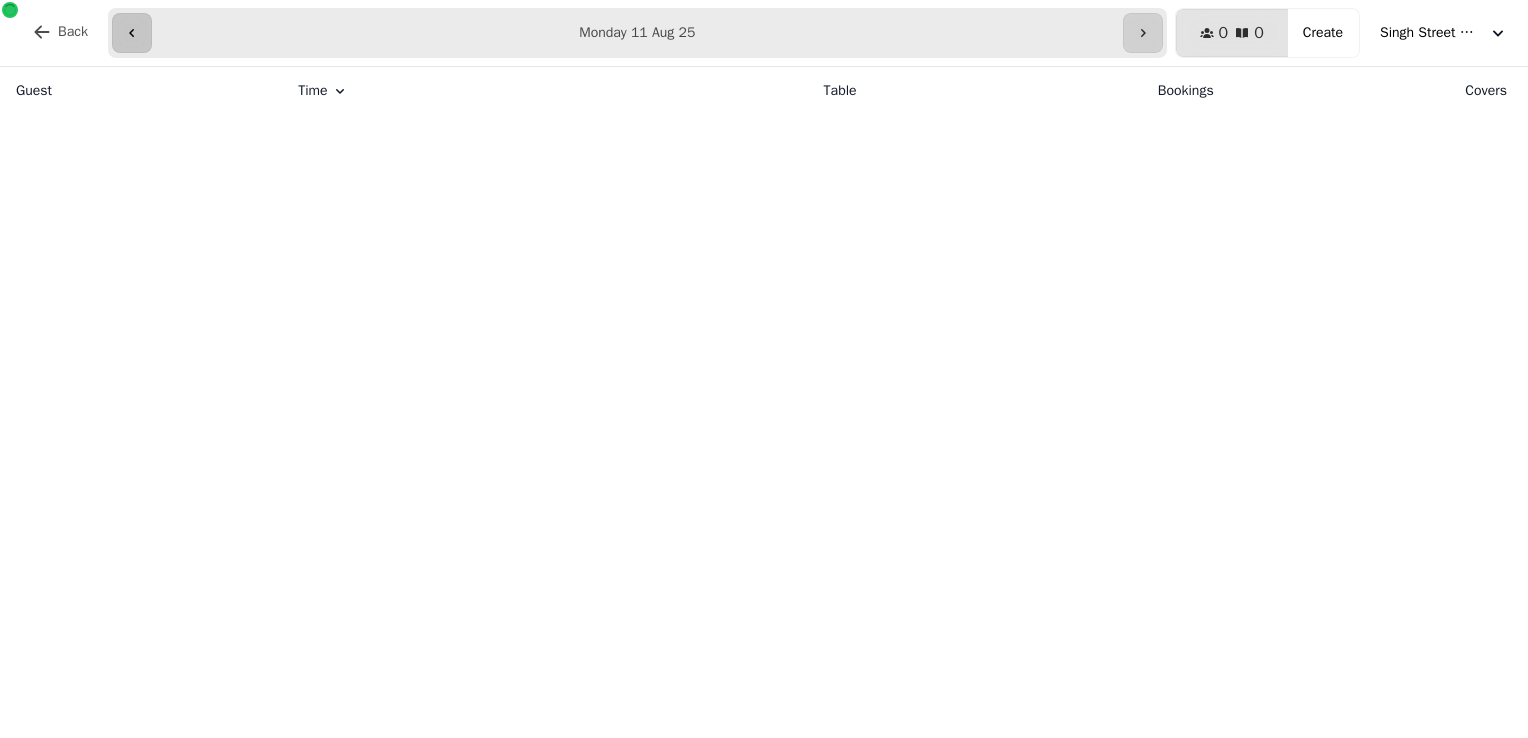 click at bounding box center (132, 33) 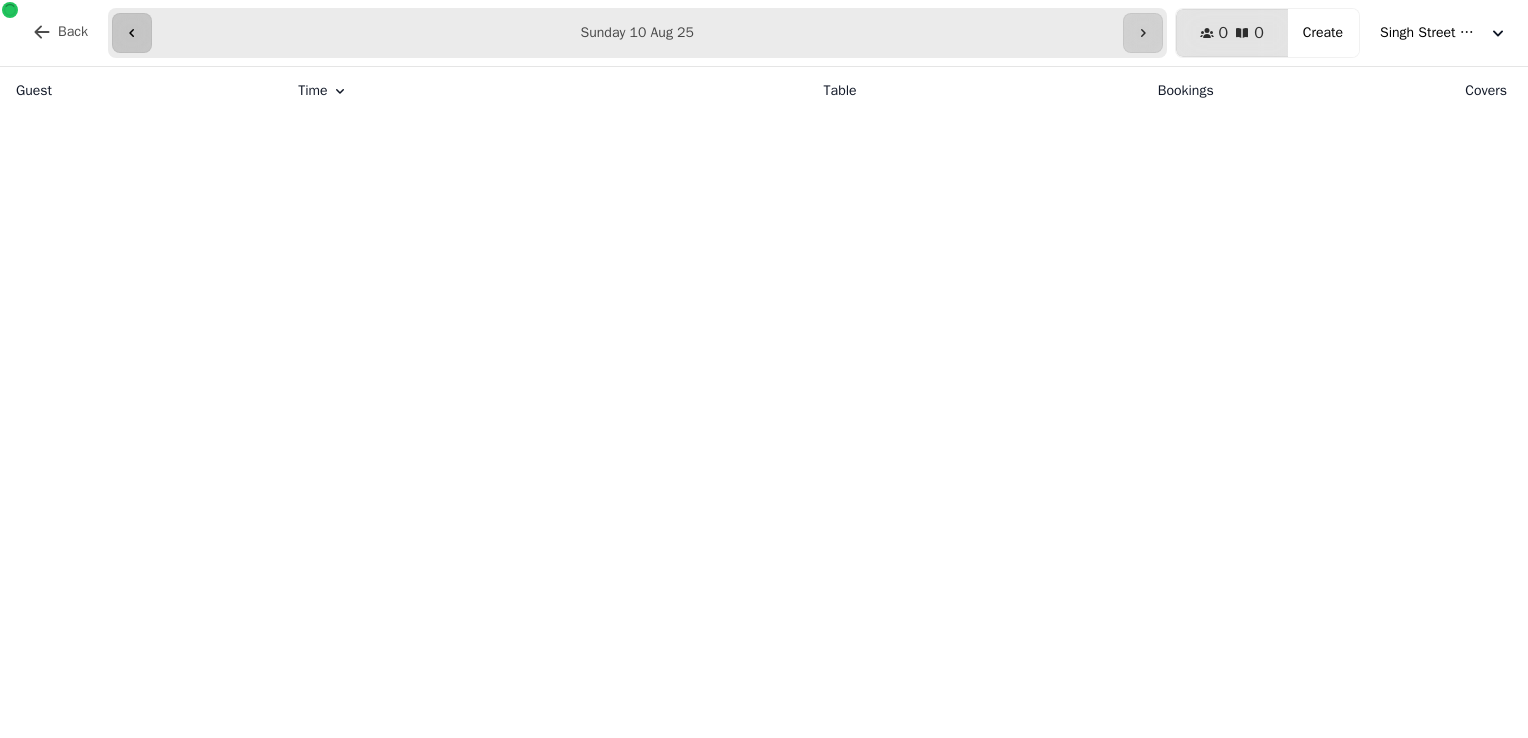 click at bounding box center (132, 33) 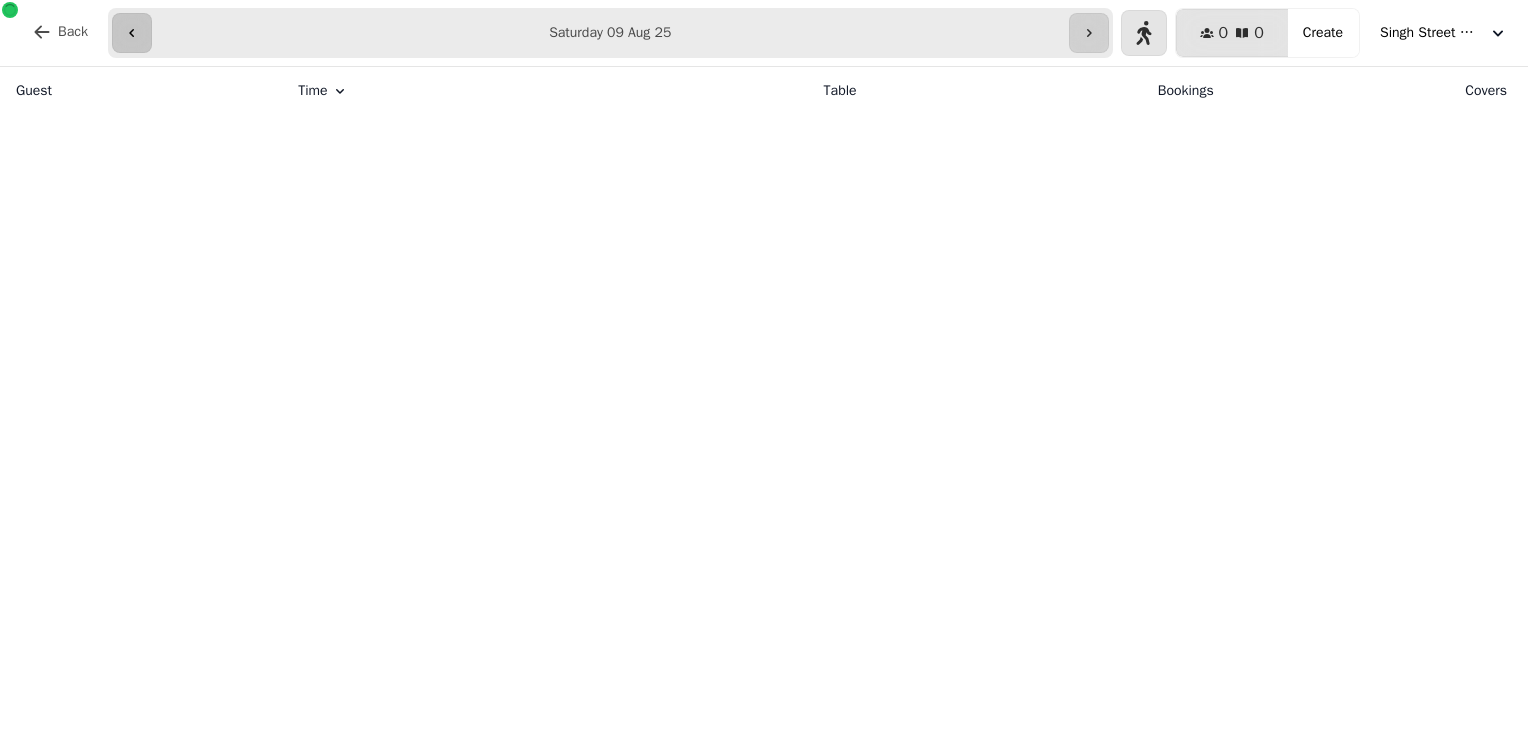click at bounding box center (132, 33) 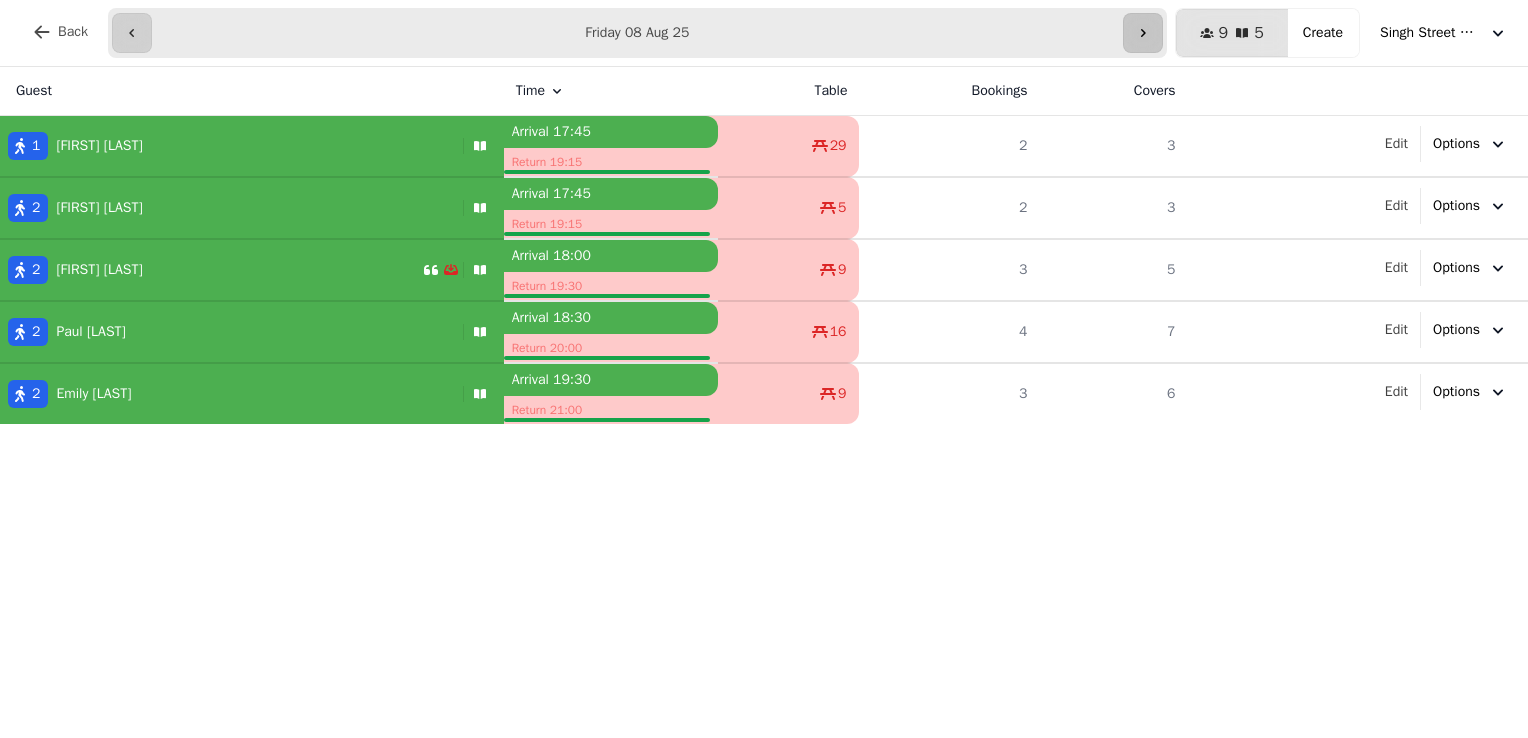 click at bounding box center [1143, 33] 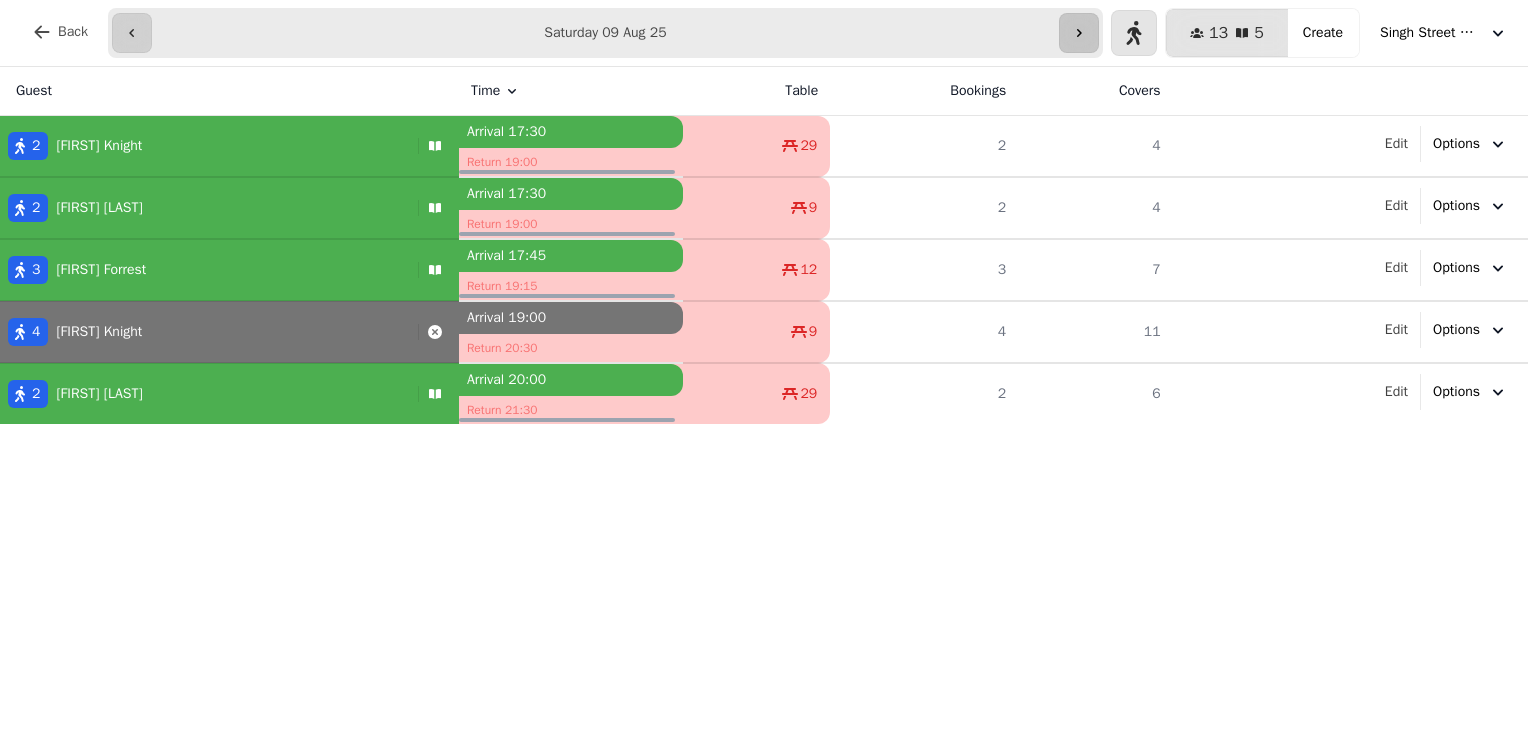 click 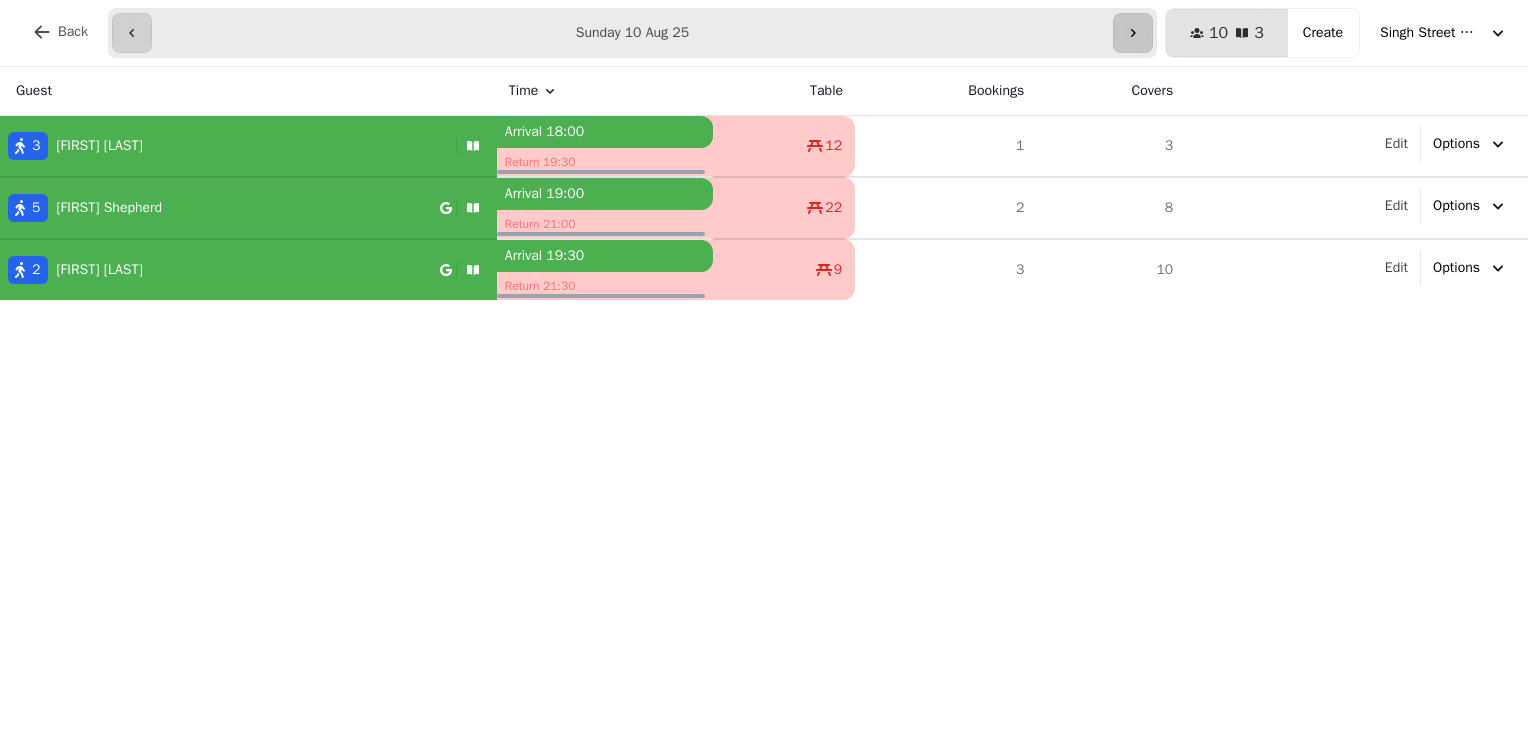 click on "**********" at bounding box center [632, 33] 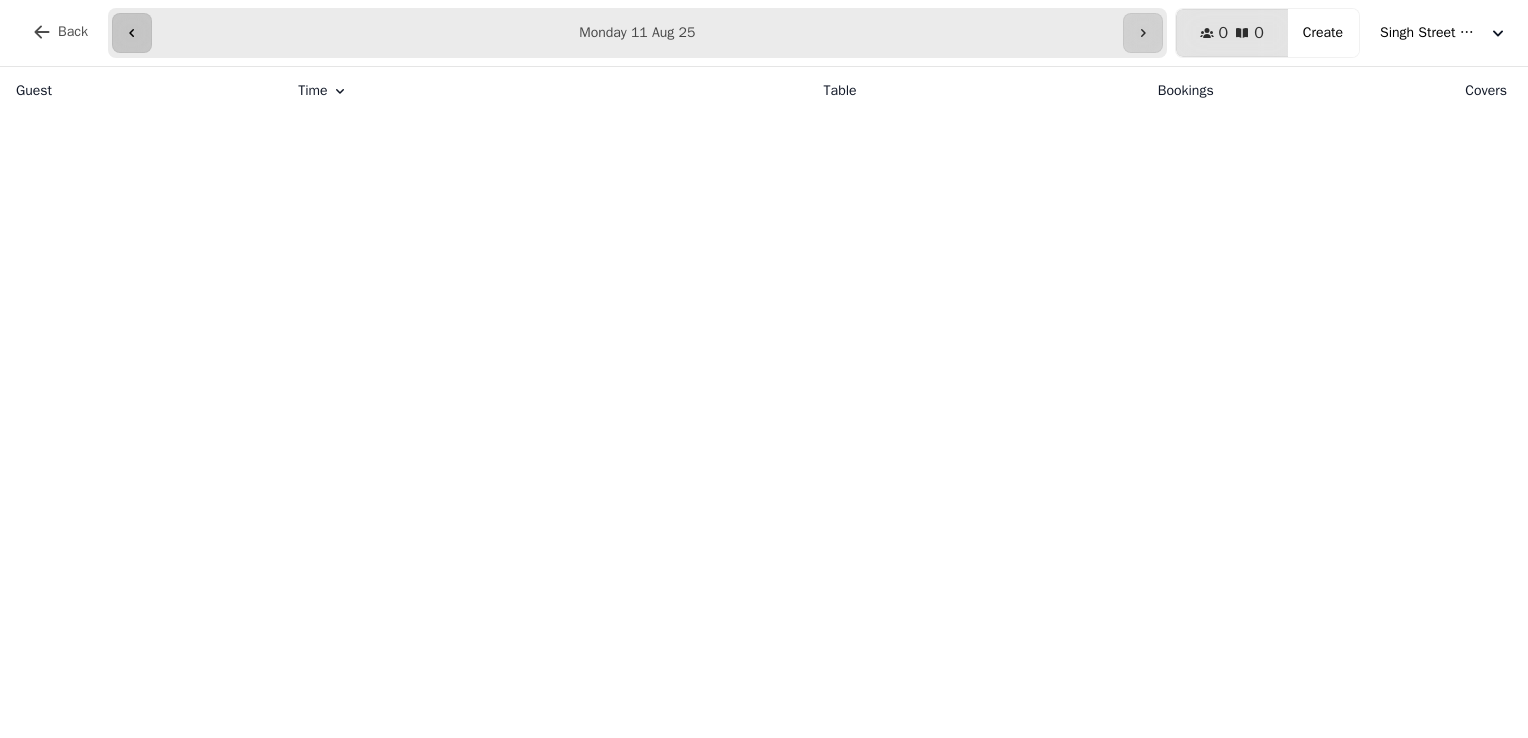 click at bounding box center (132, 33) 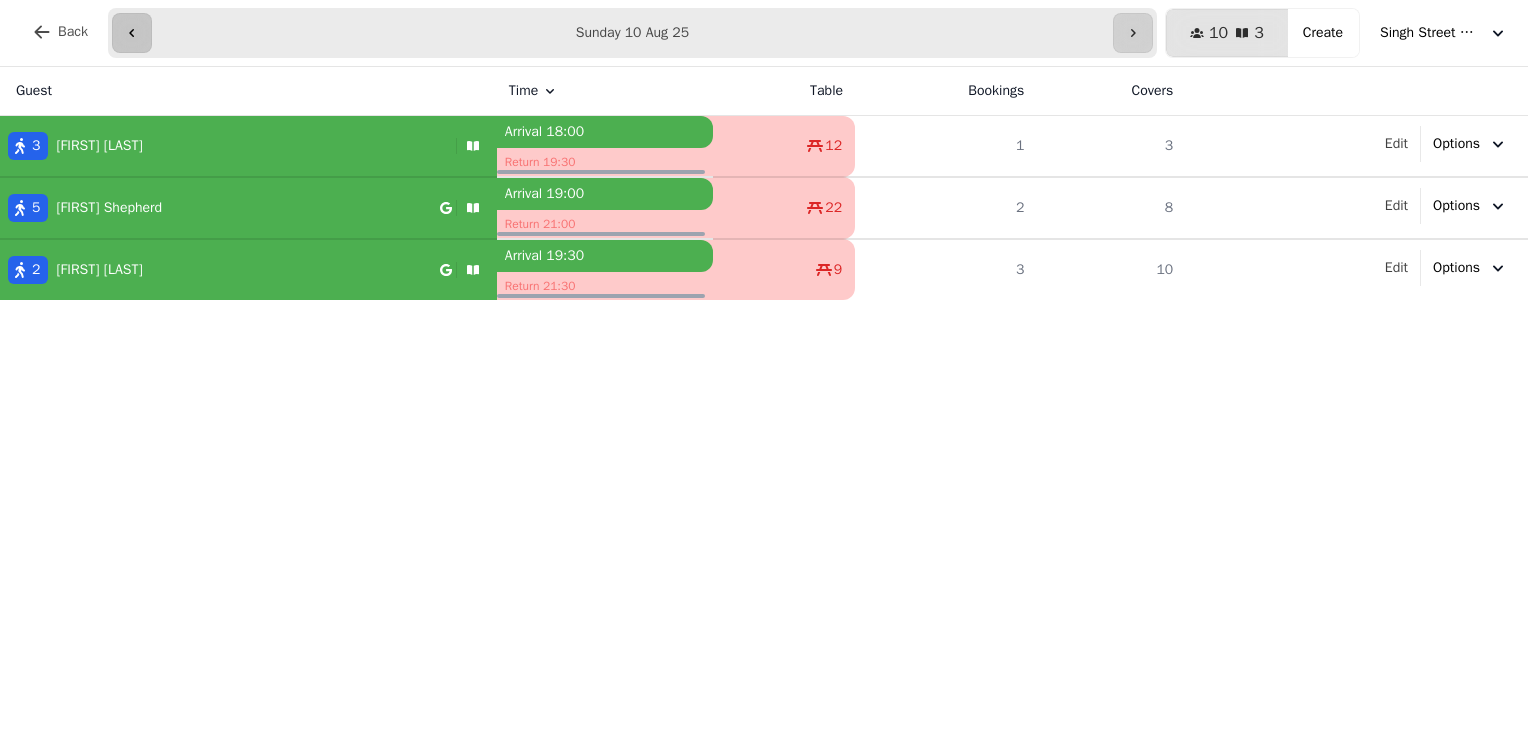 click at bounding box center (132, 33) 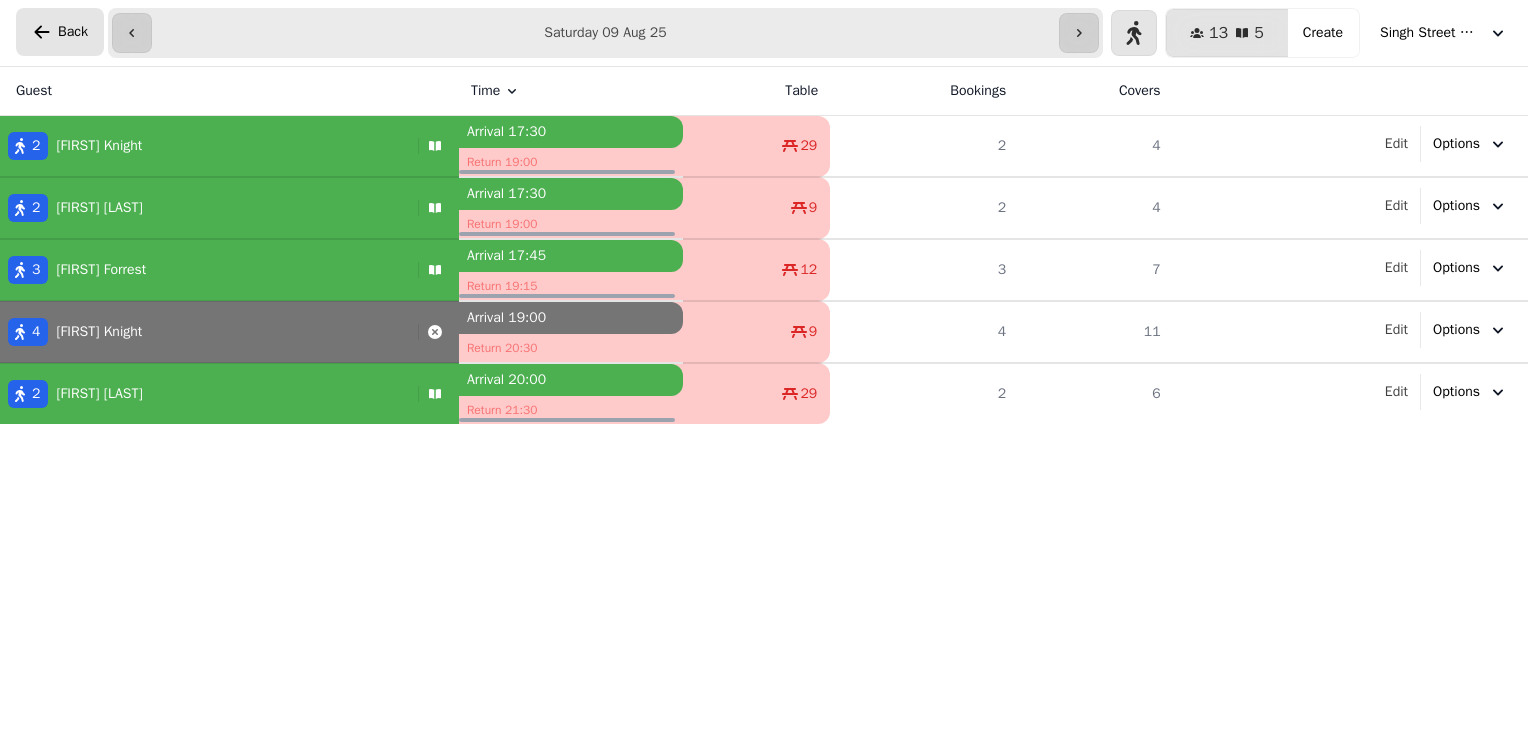 click on "Back" at bounding box center (73, 32) 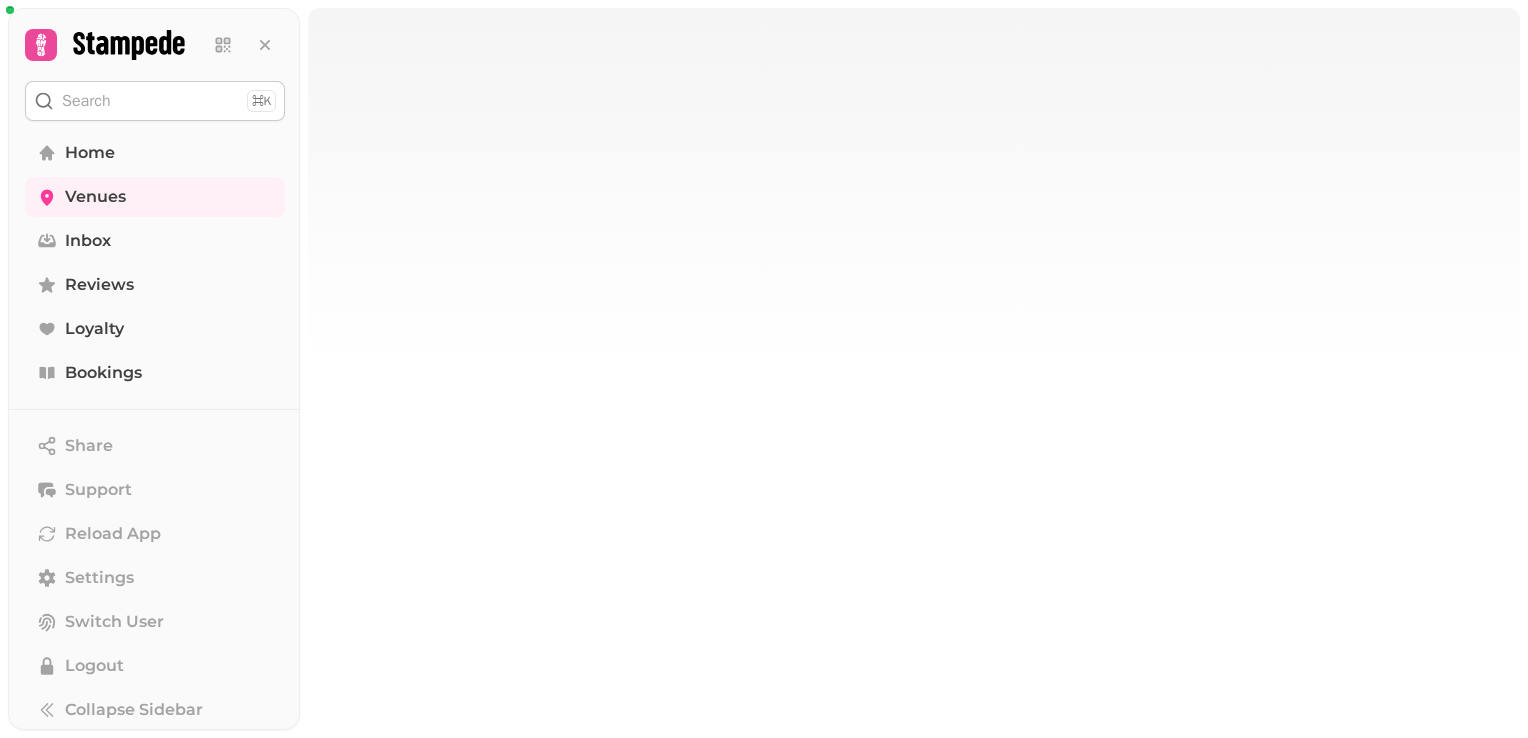 scroll, scrollTop: 0, scrollLeft: 0, axis: both 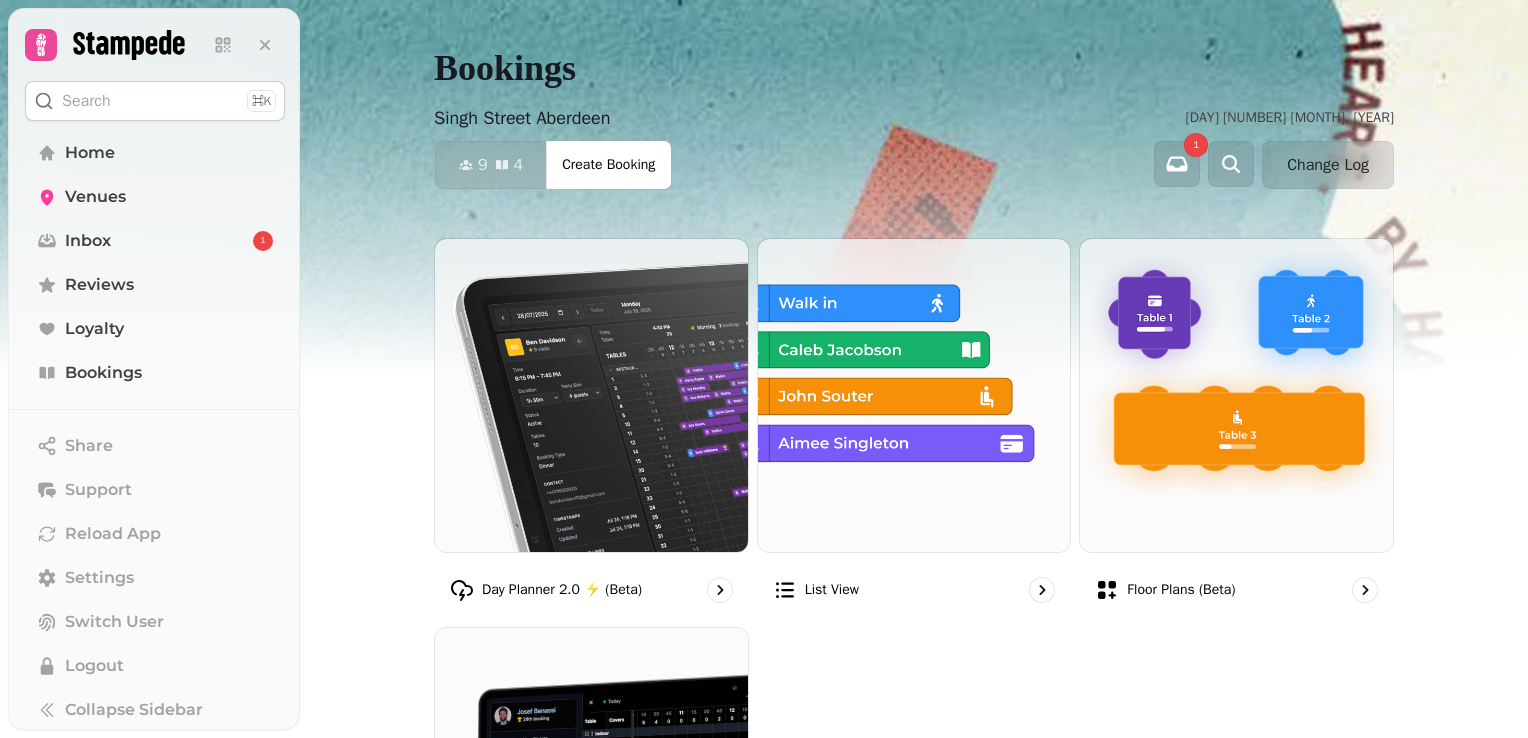click on "Venues" at bounding box center (95, 197) 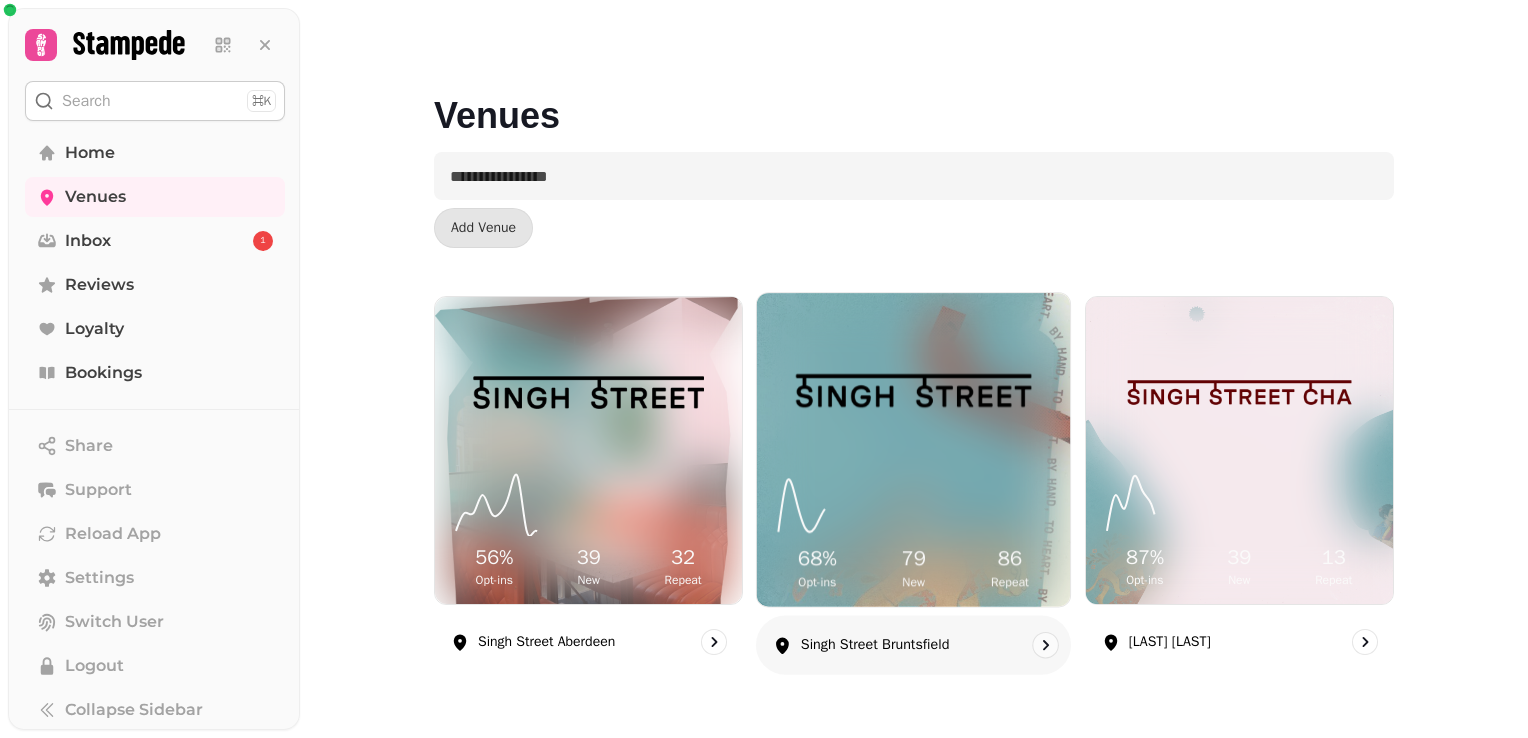 click 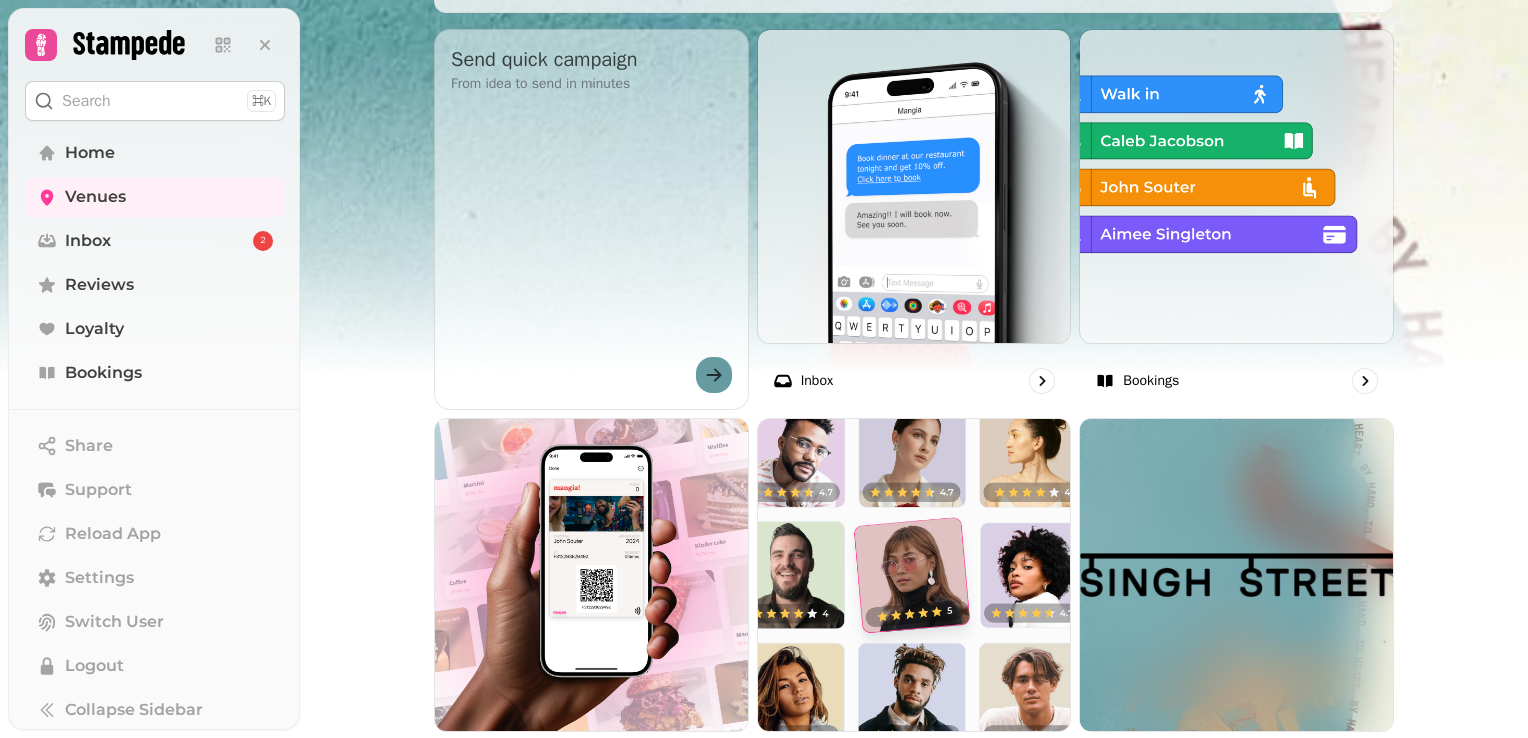 scroll, scrollTop: 494, scrollLeft: 0, axis: vertical 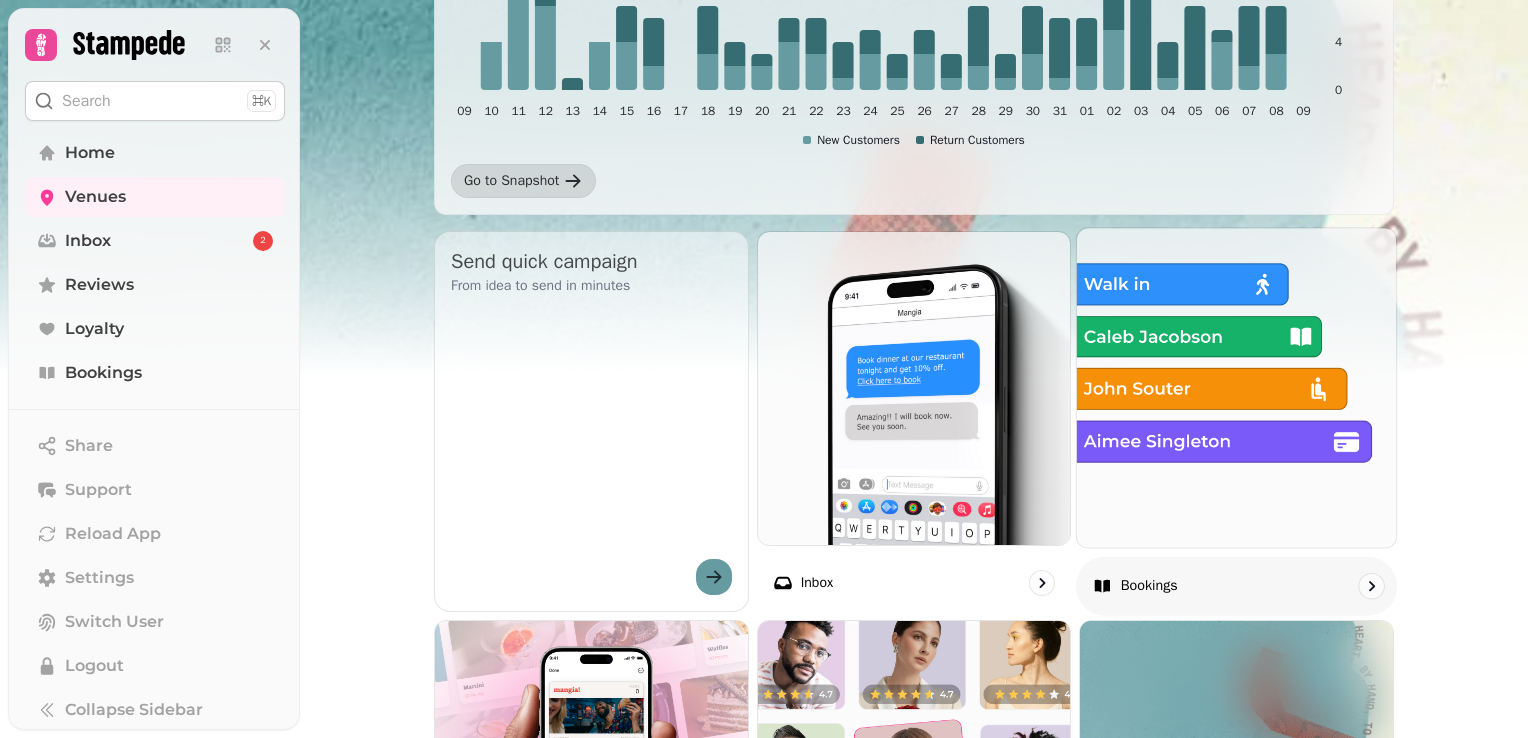 click at bounding box center (1236, 387) 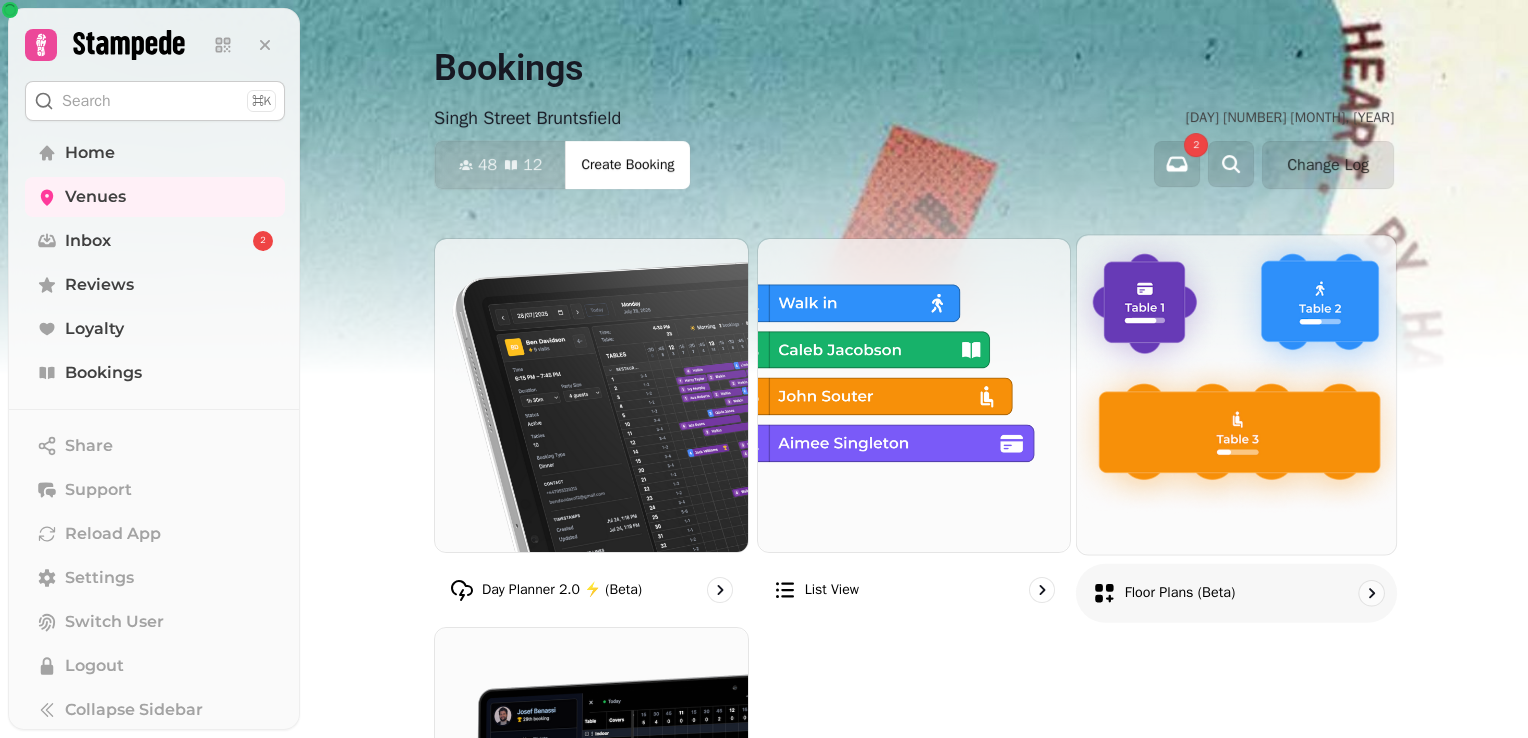 click at bounding box center [1236, 394] 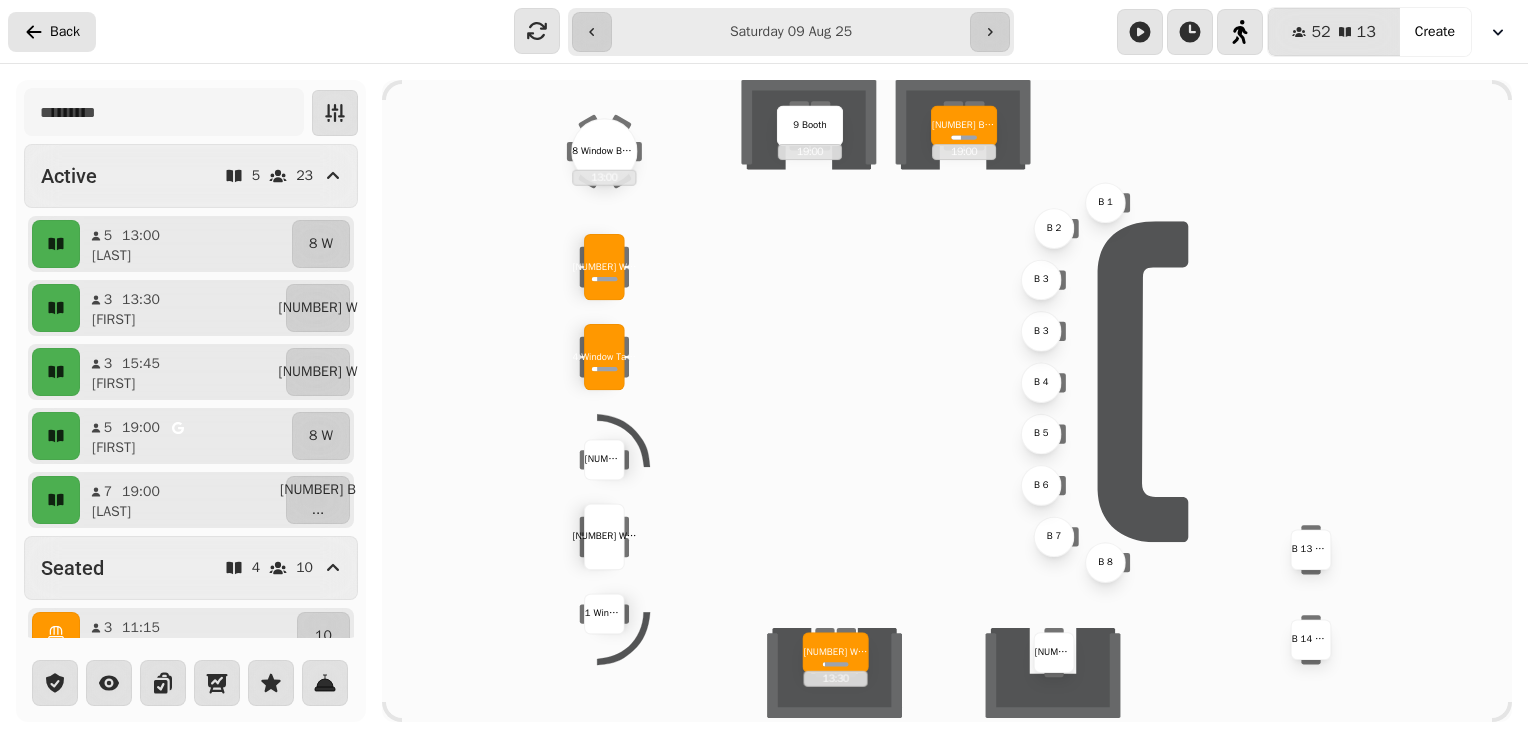 click 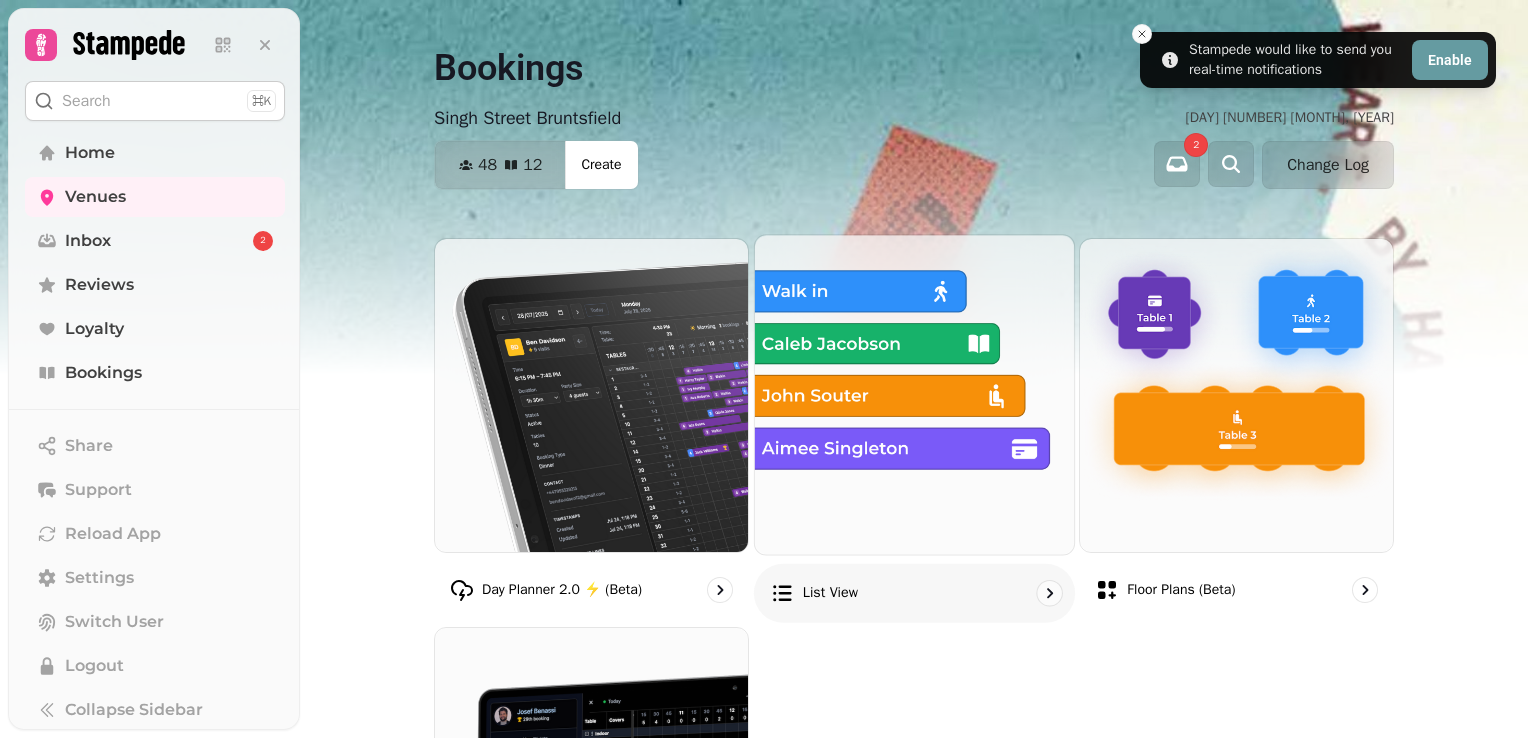 click at bounding box center (914, 394) 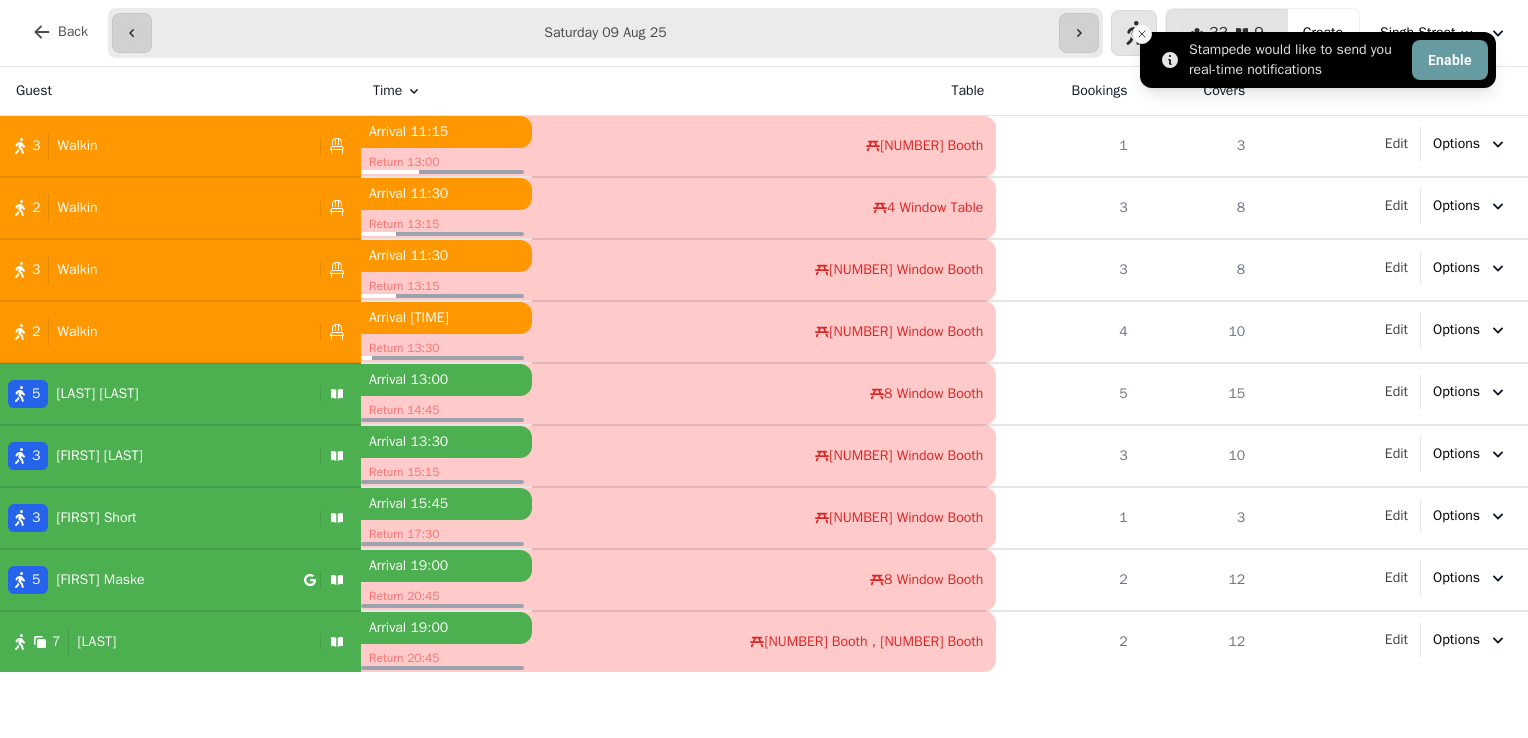 click 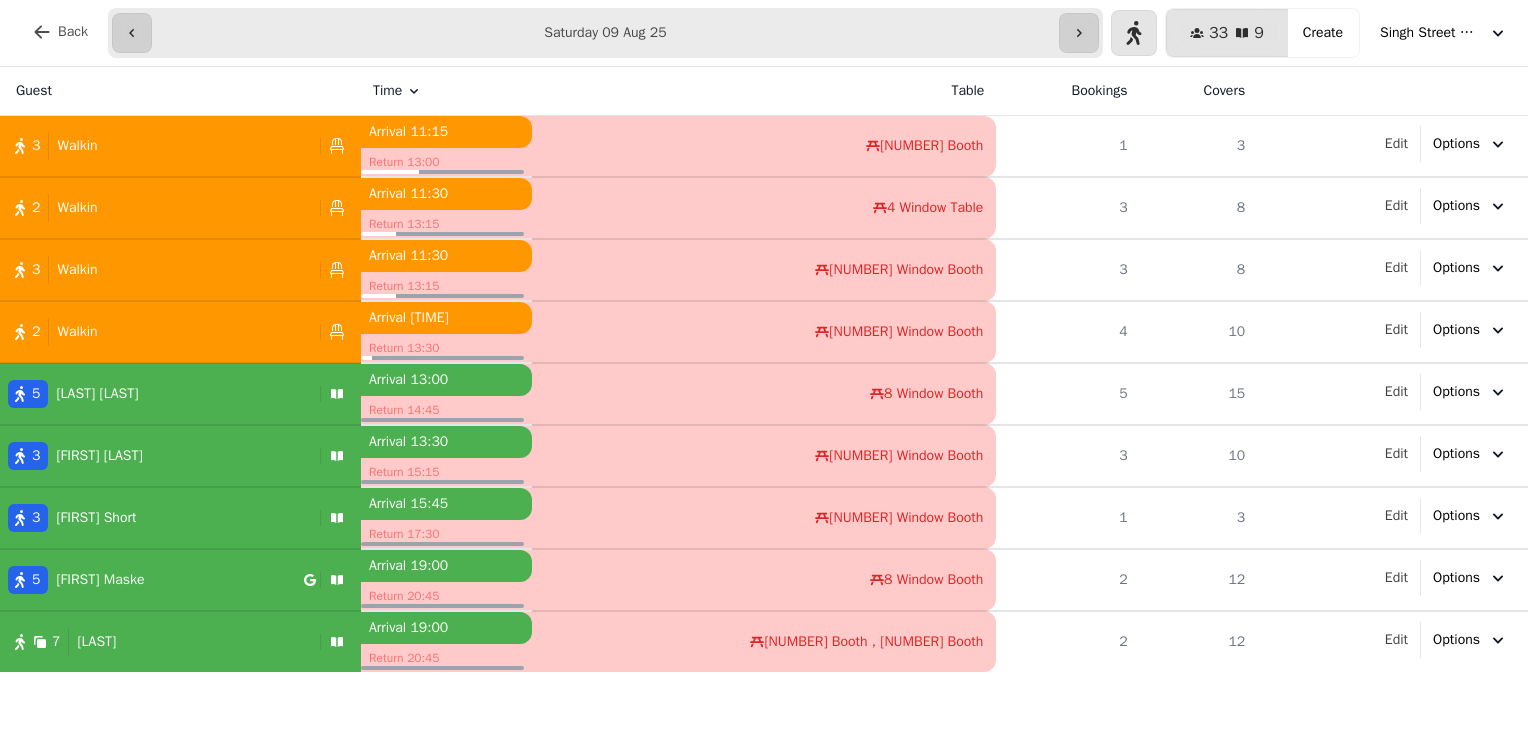 click on "Singh Street Bruntsfield" at bounding box center [1444, 33] 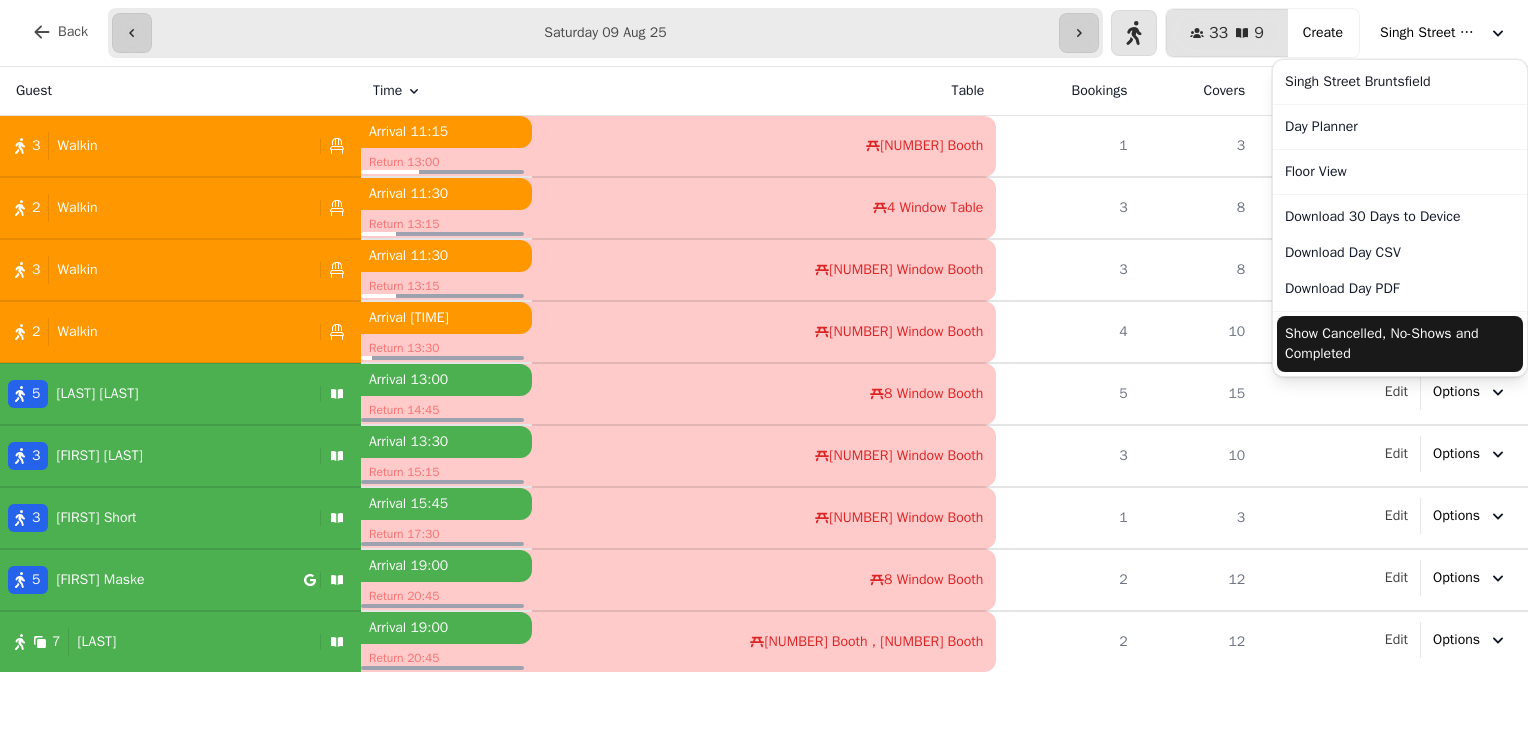 click on "Show Cancelled, No-Shows and Completed" at bounding box center [1400, 344] 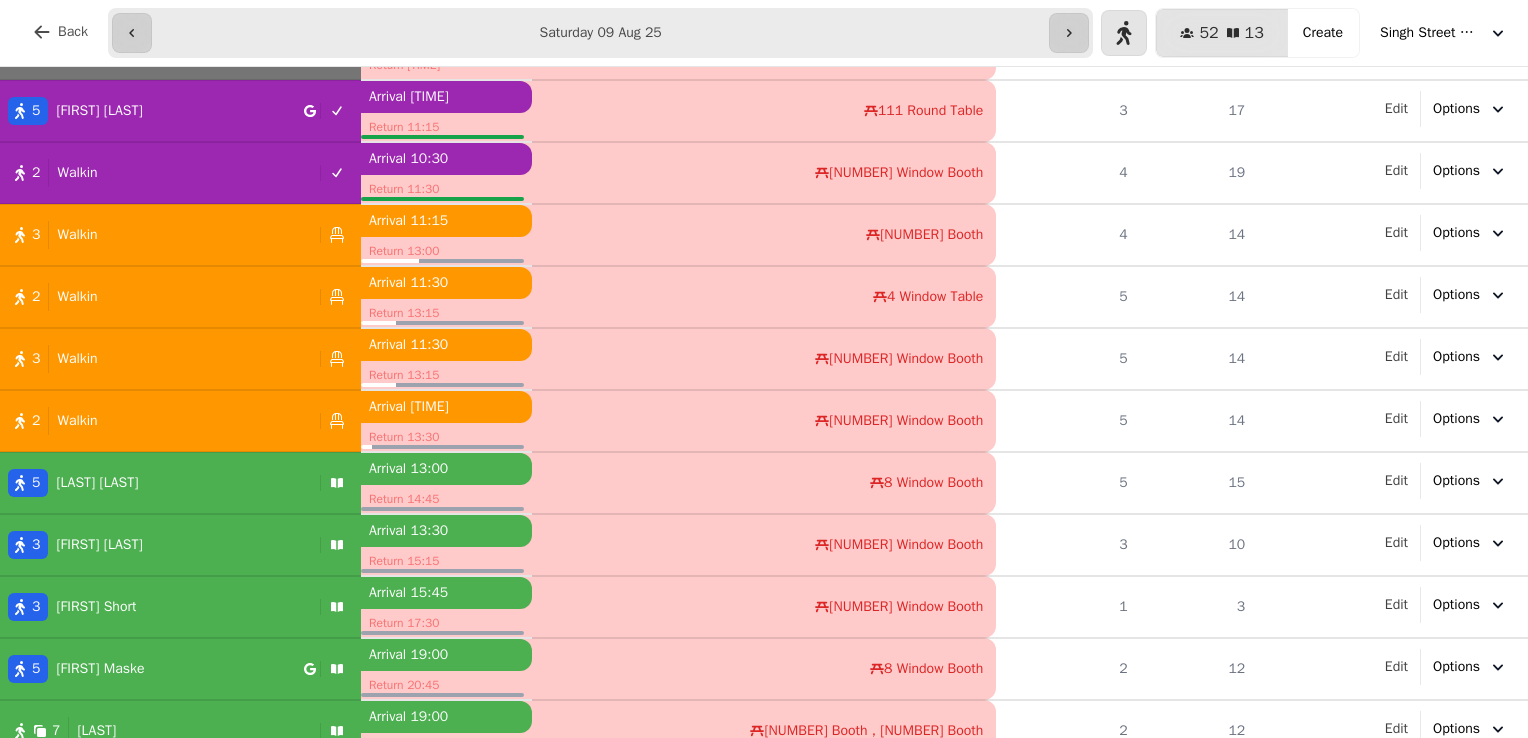 scroll, scrollTop: 176, scrollLeft: 0, axis: vertical 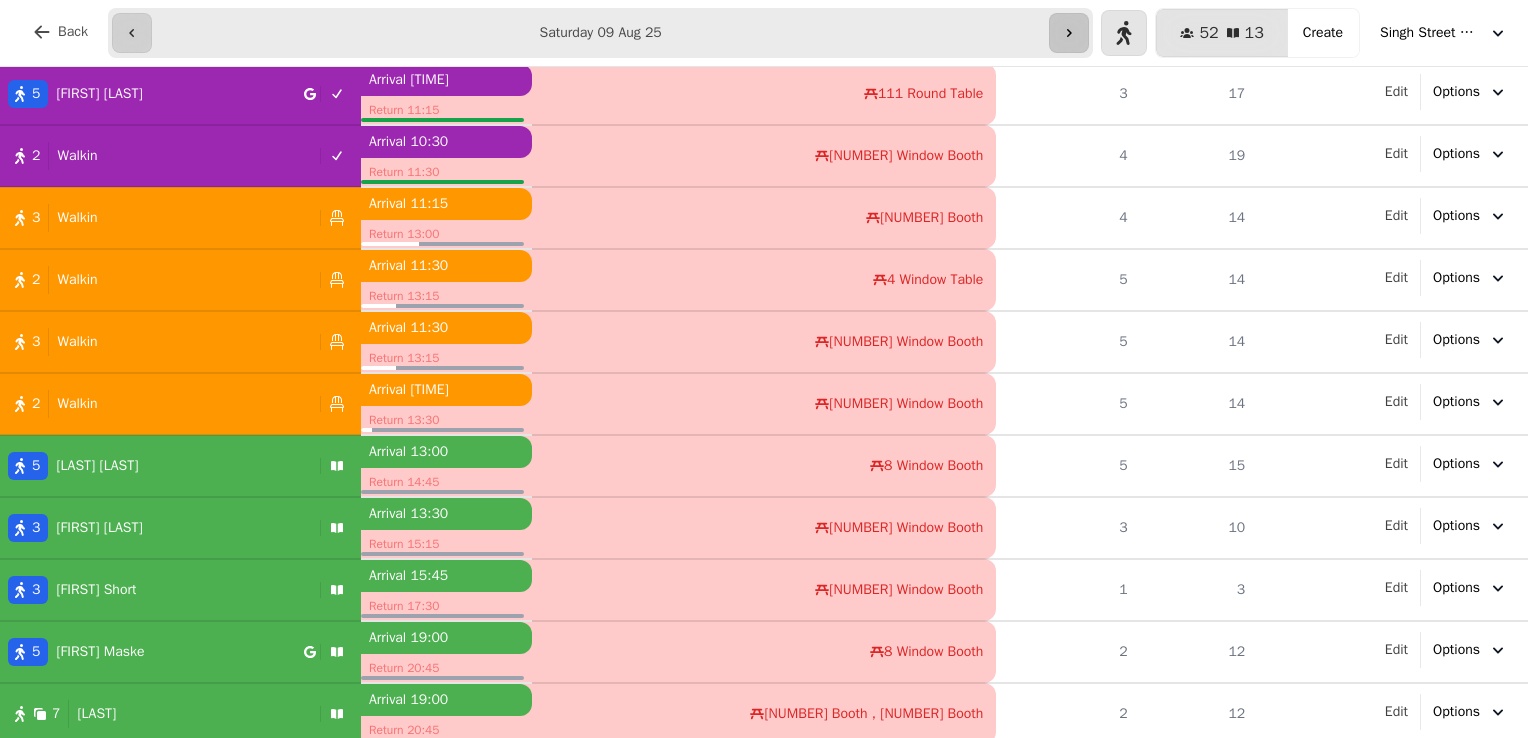 click at bounding box center (1069, 33) 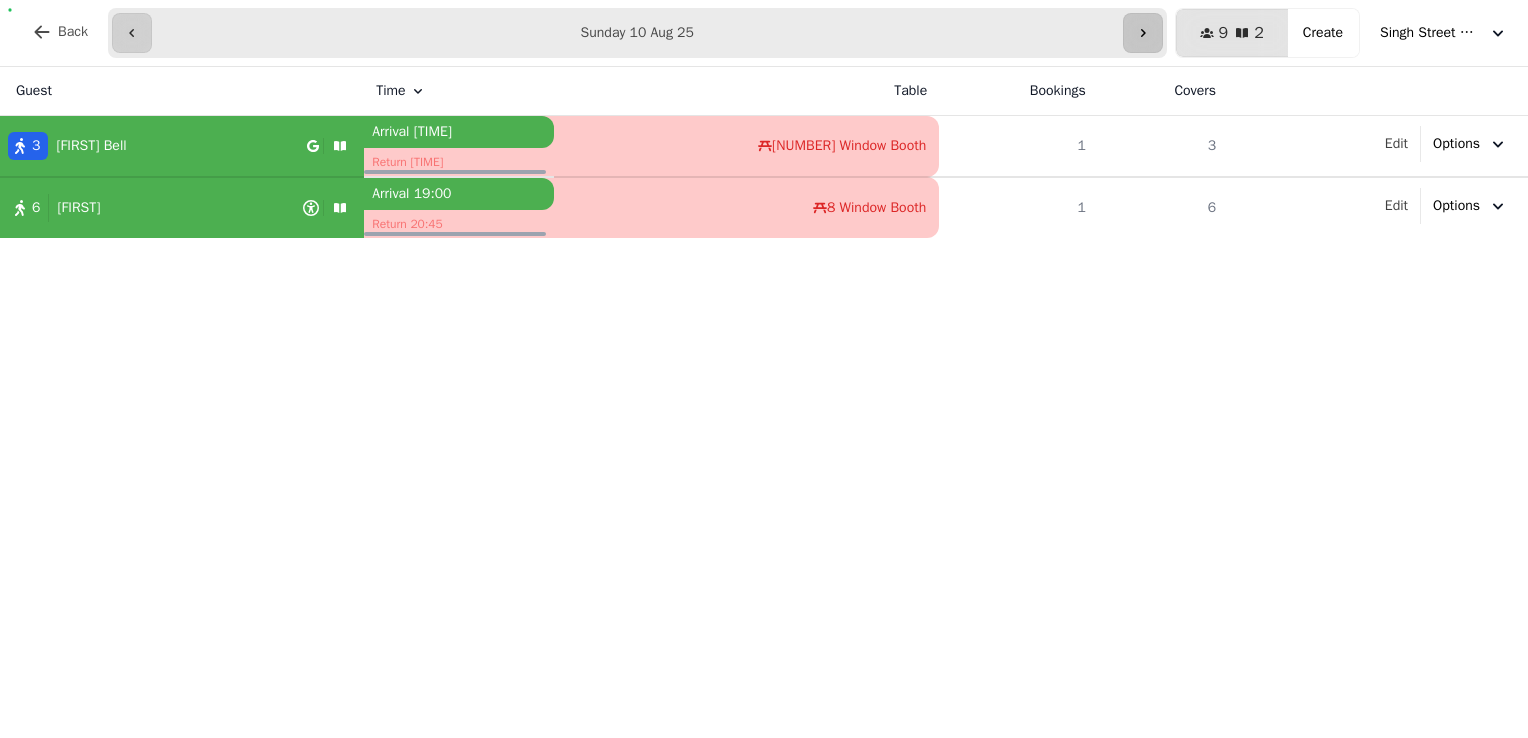 scroll, scrollTop: 0, scrollLeft: 0, axis: both 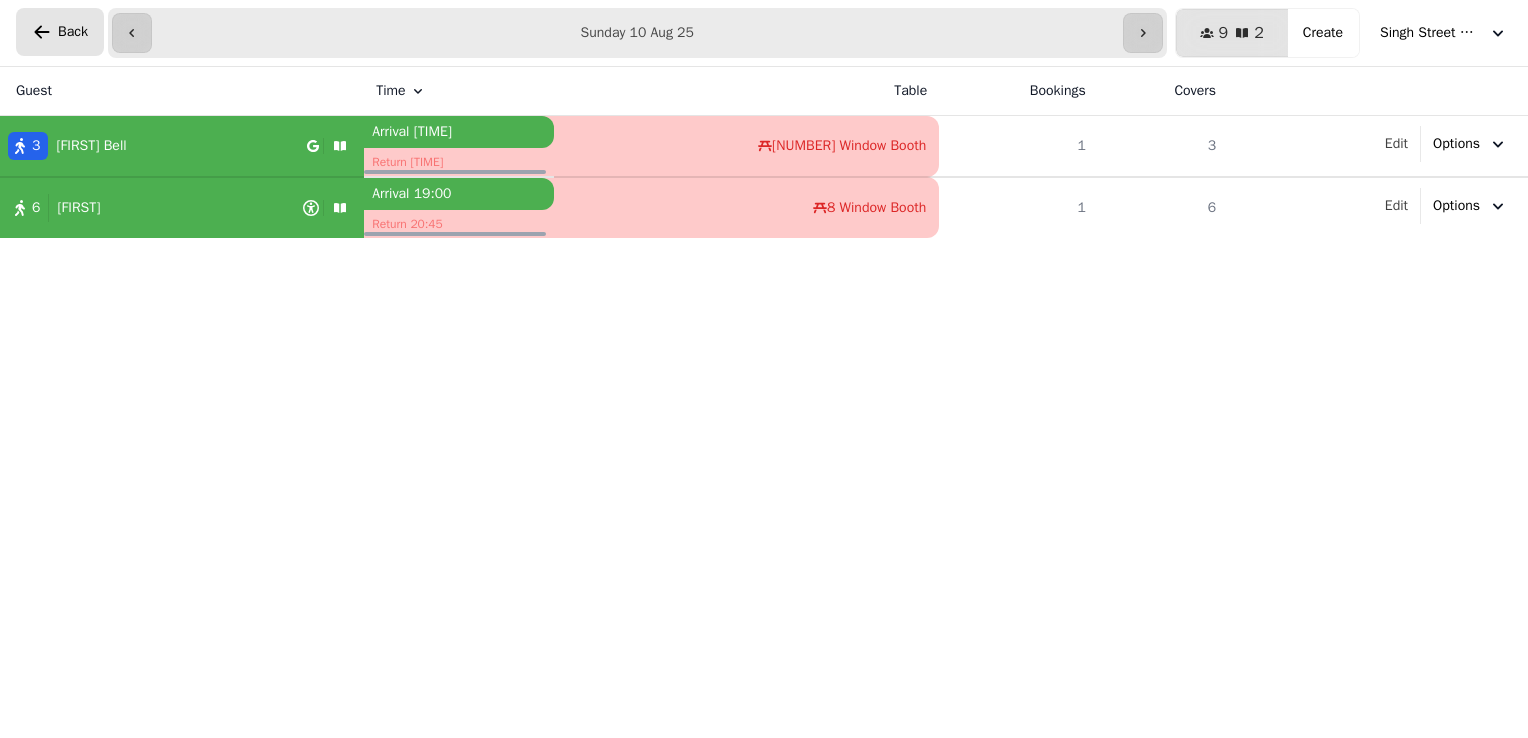 click on "Back" at bounding box center [60, 32] 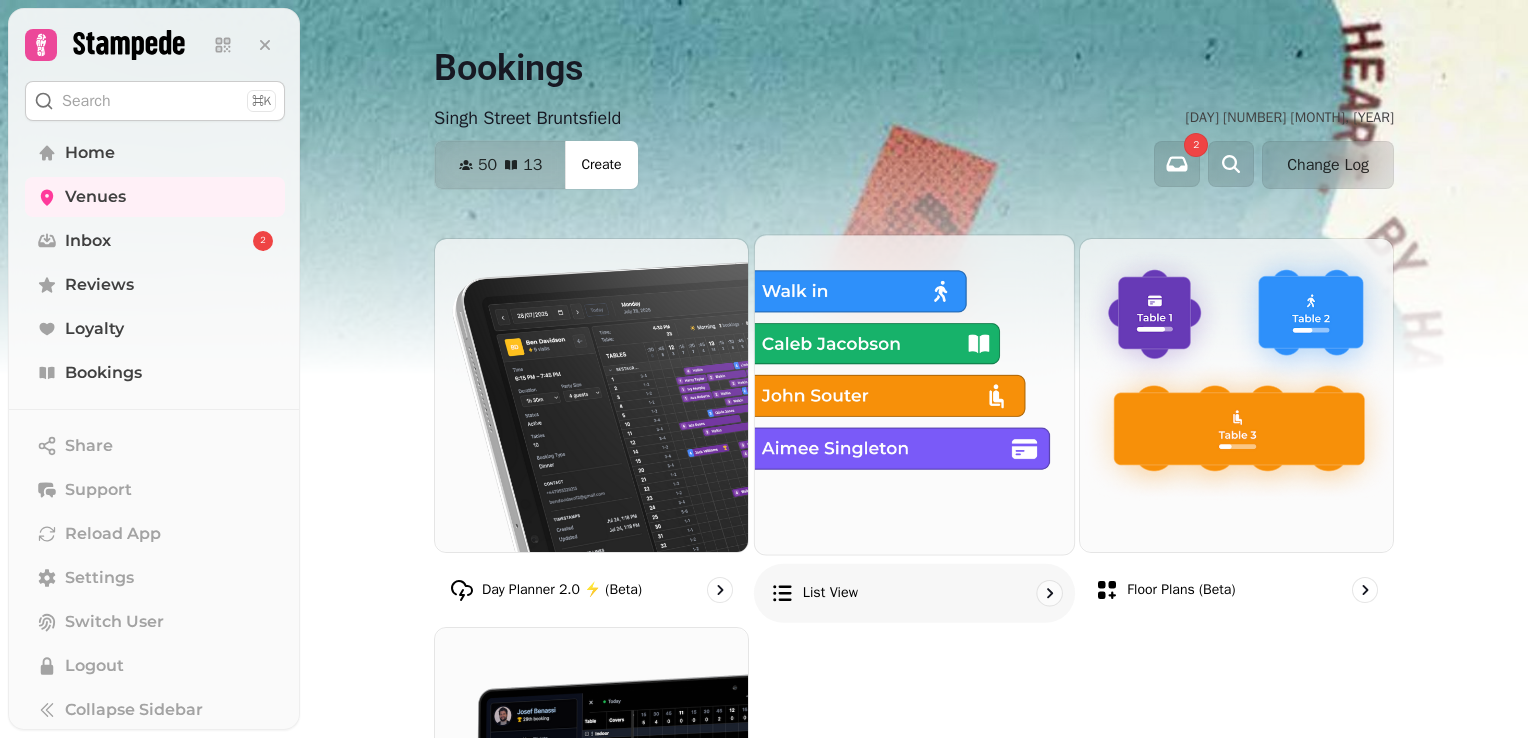 click at bounding box center [914, 394] 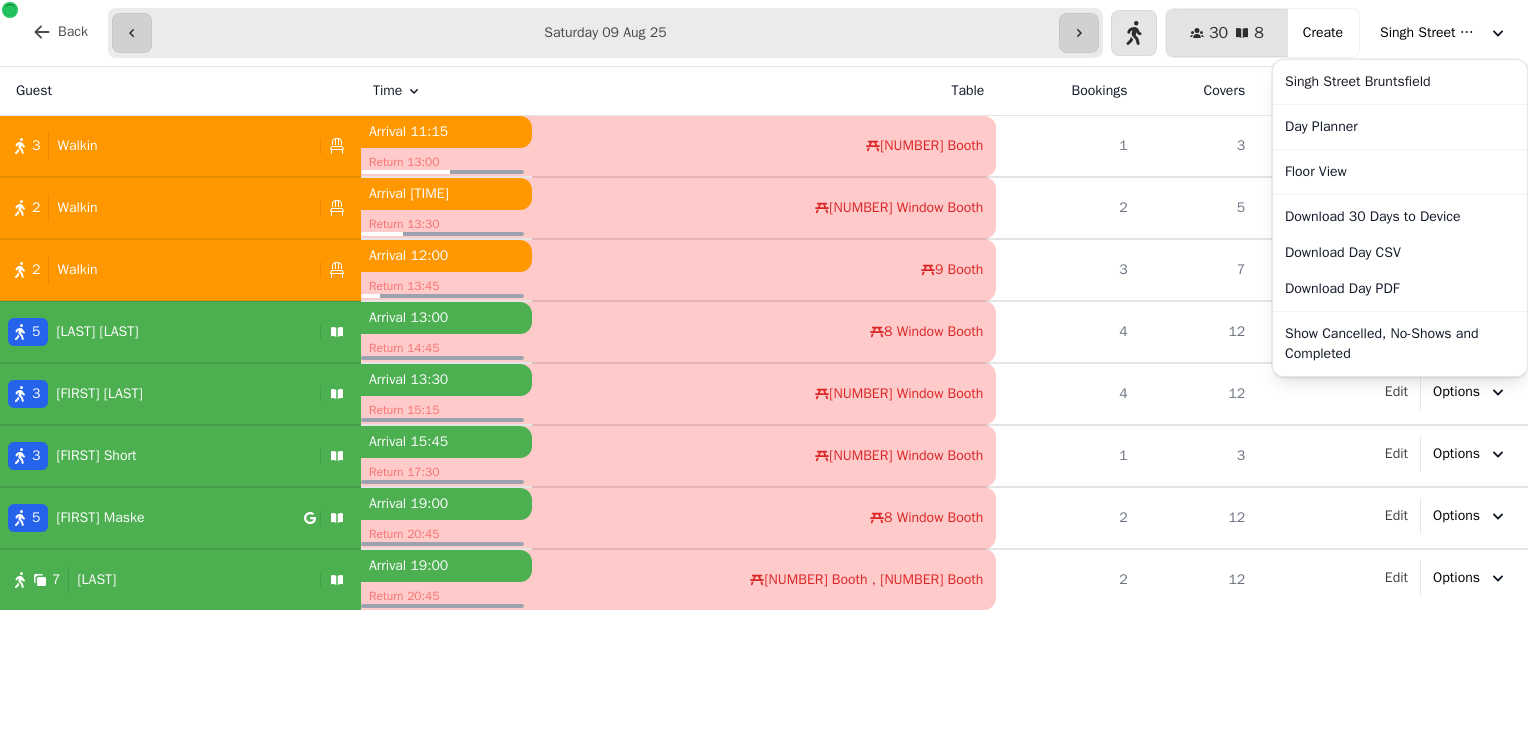 click on "Singh Street Bruntsfield" at bounding box center [1430, 33] 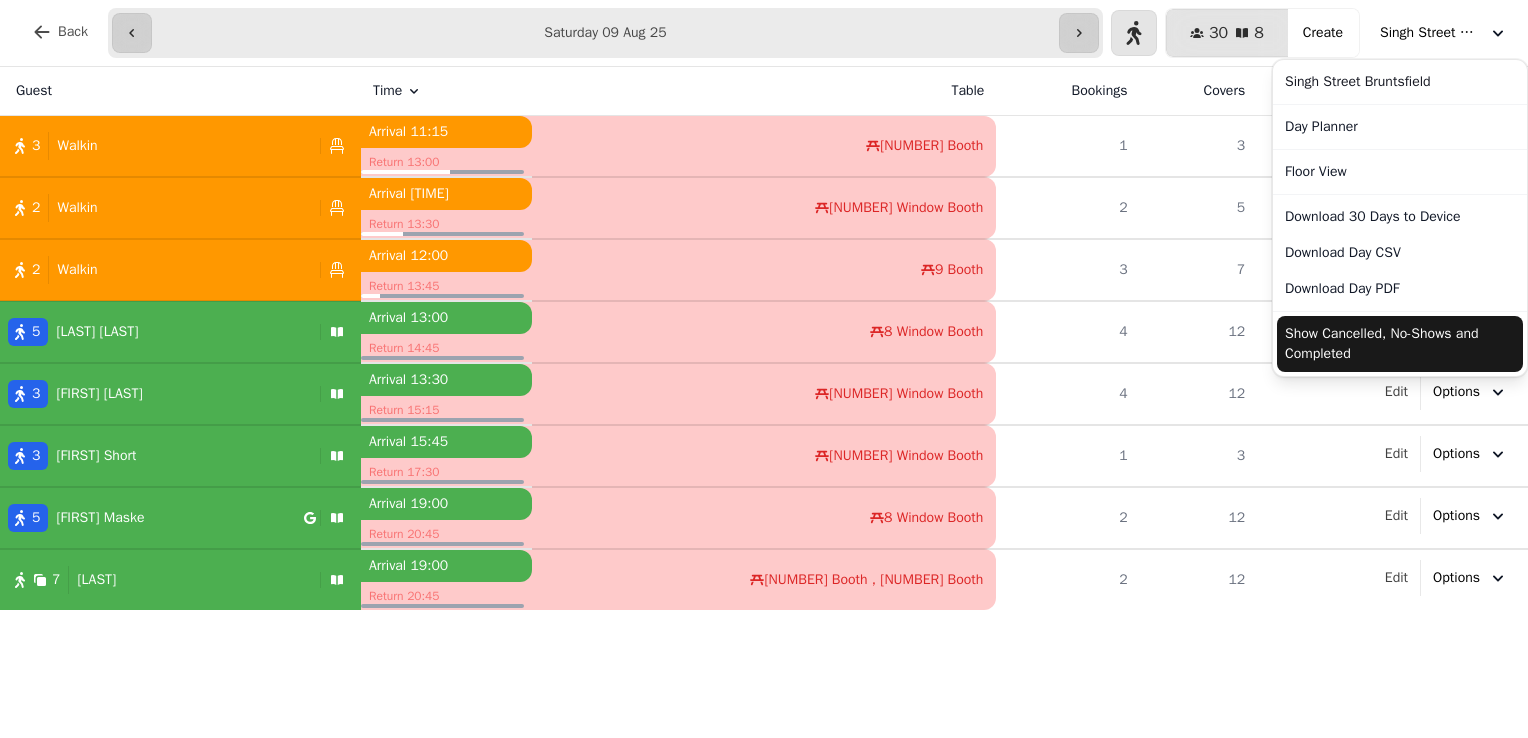 click on "Show Cancelled, No-Shows and Completed" at bounding box center [1400, 344] 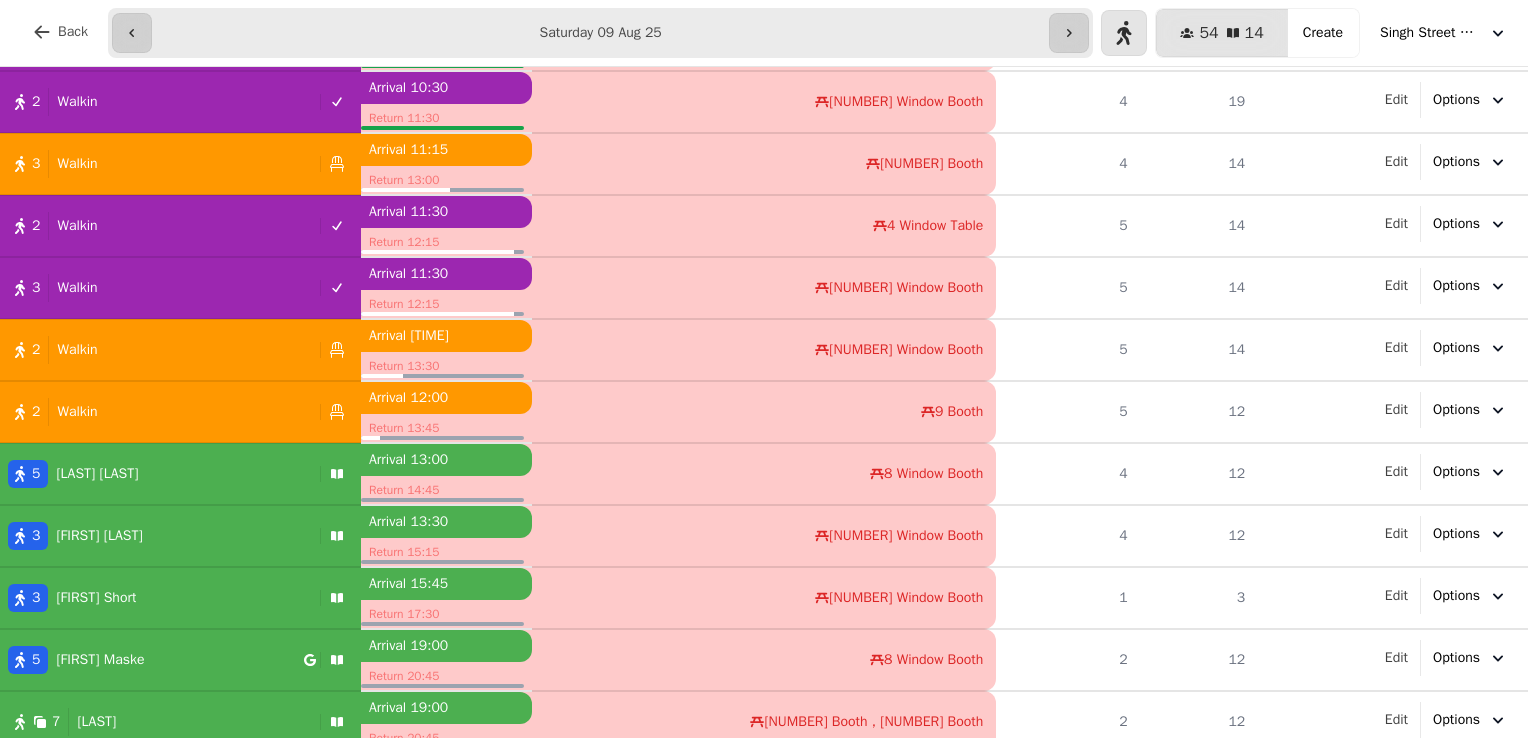 scroll, scrollTop: 236, scrollLeft: 0, axis: vertical 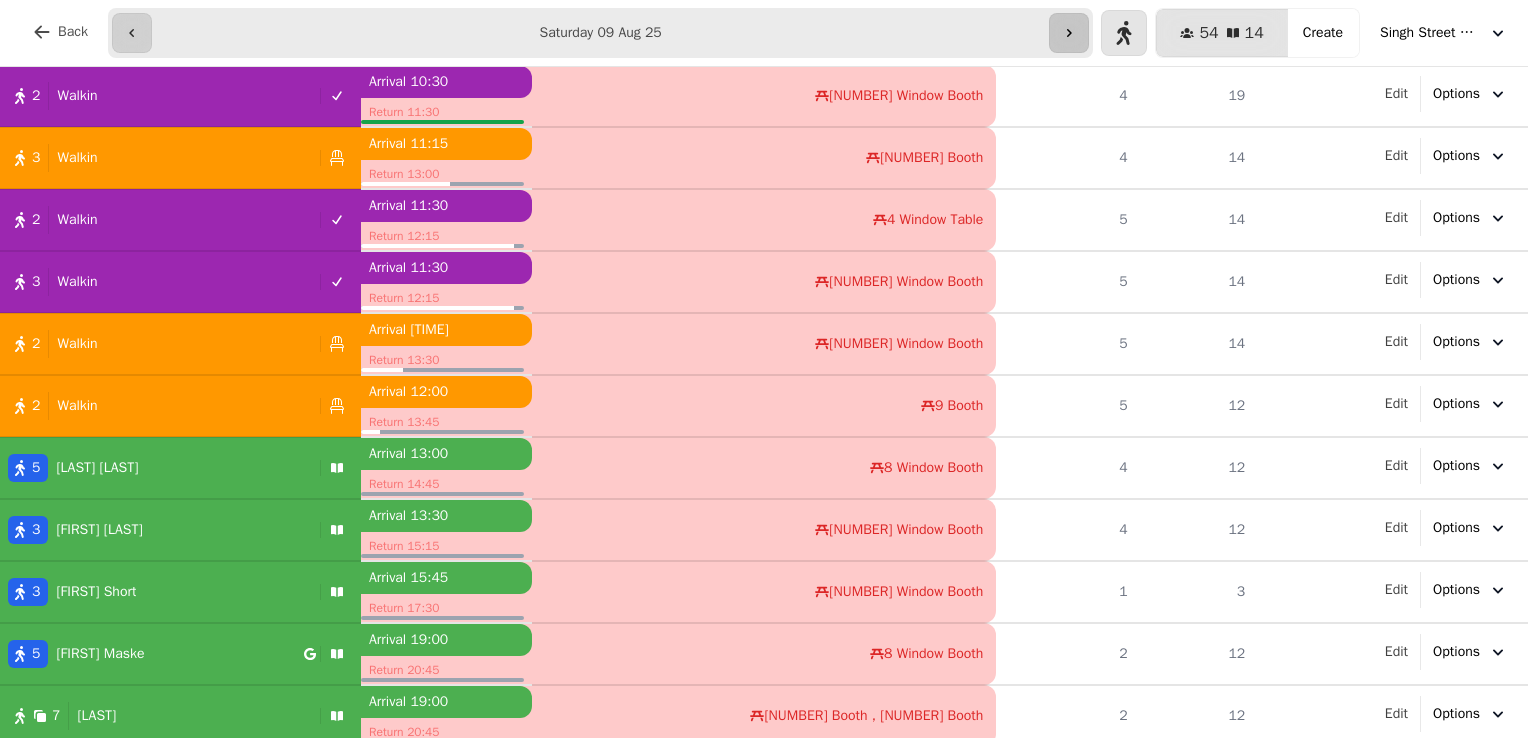 click 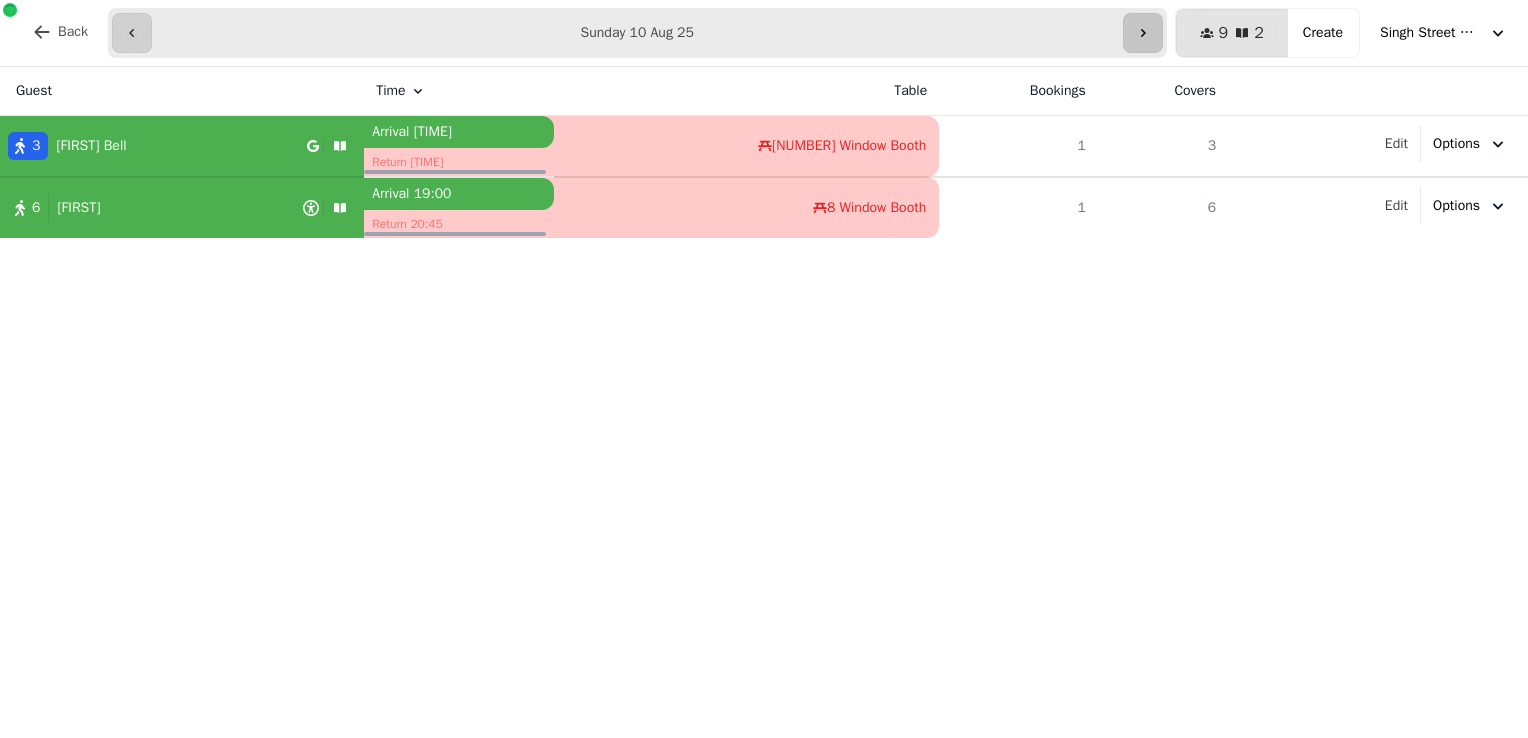 scroll, scrollTop: 0, scrollLeft: 0, axis: both 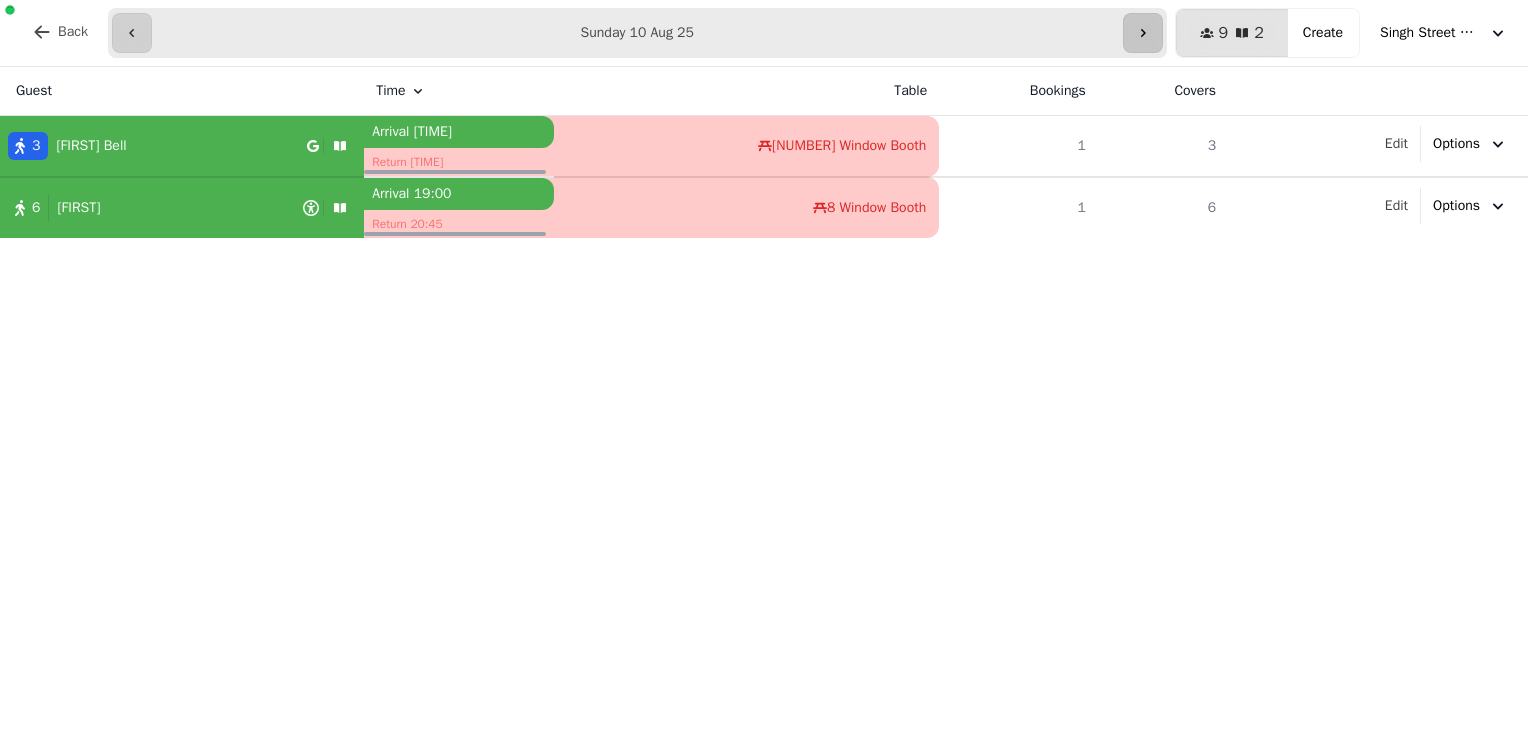 click on "**********" at bounding box center [637, 33] 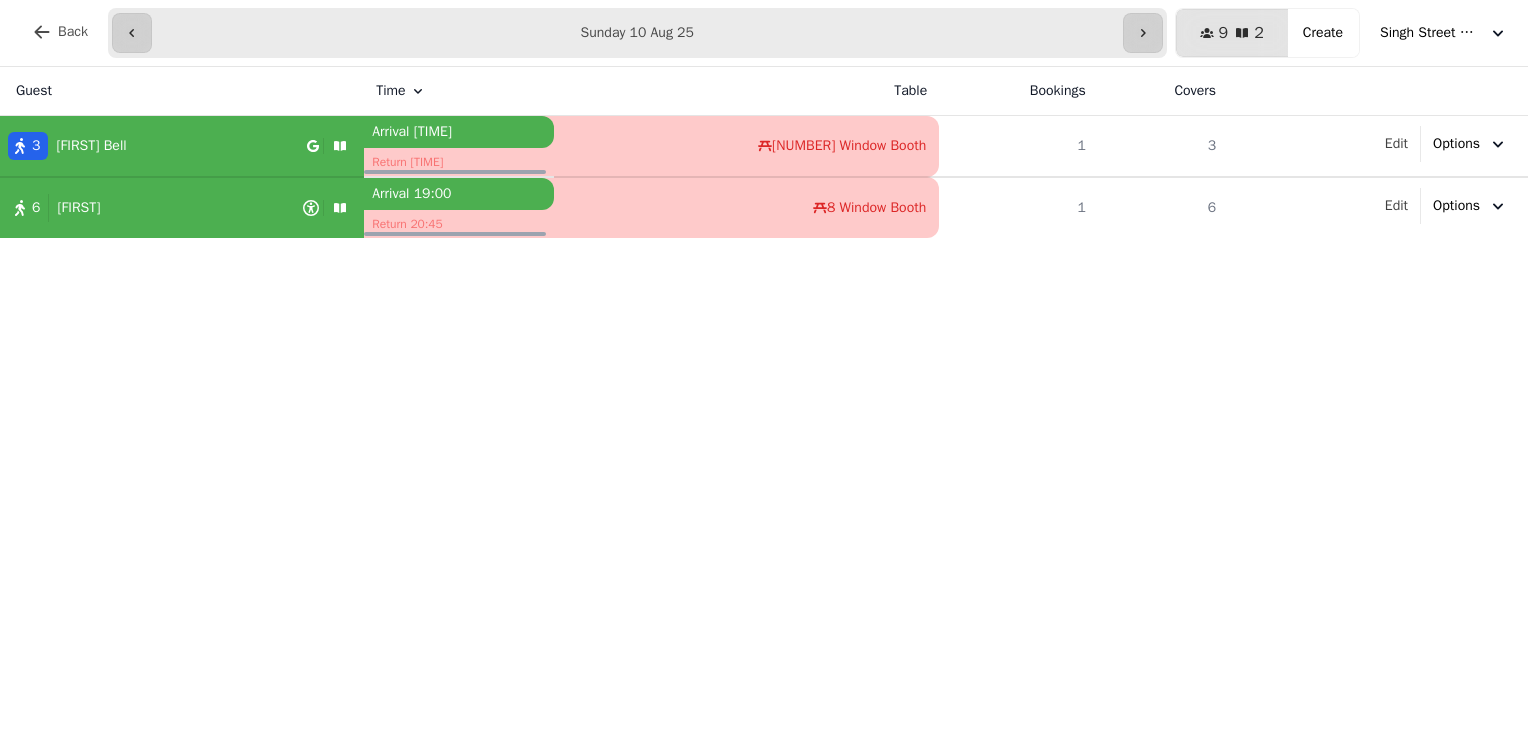 click on "Guest Time Table Bookings Covers [NUMBER] [FIRST]   [LAST] Arrival   [TIME] Return   [TIME] [NUMBER] Window Booth [NUMBER] [NUMBER] Edit Options [NUMBER] [FIRST]   Arrival   [TIME] Return   [TIME] [NUMBER] Window Booth [NUMBER] [NUMBER] Edit Options" at bounding box center (764, 402) 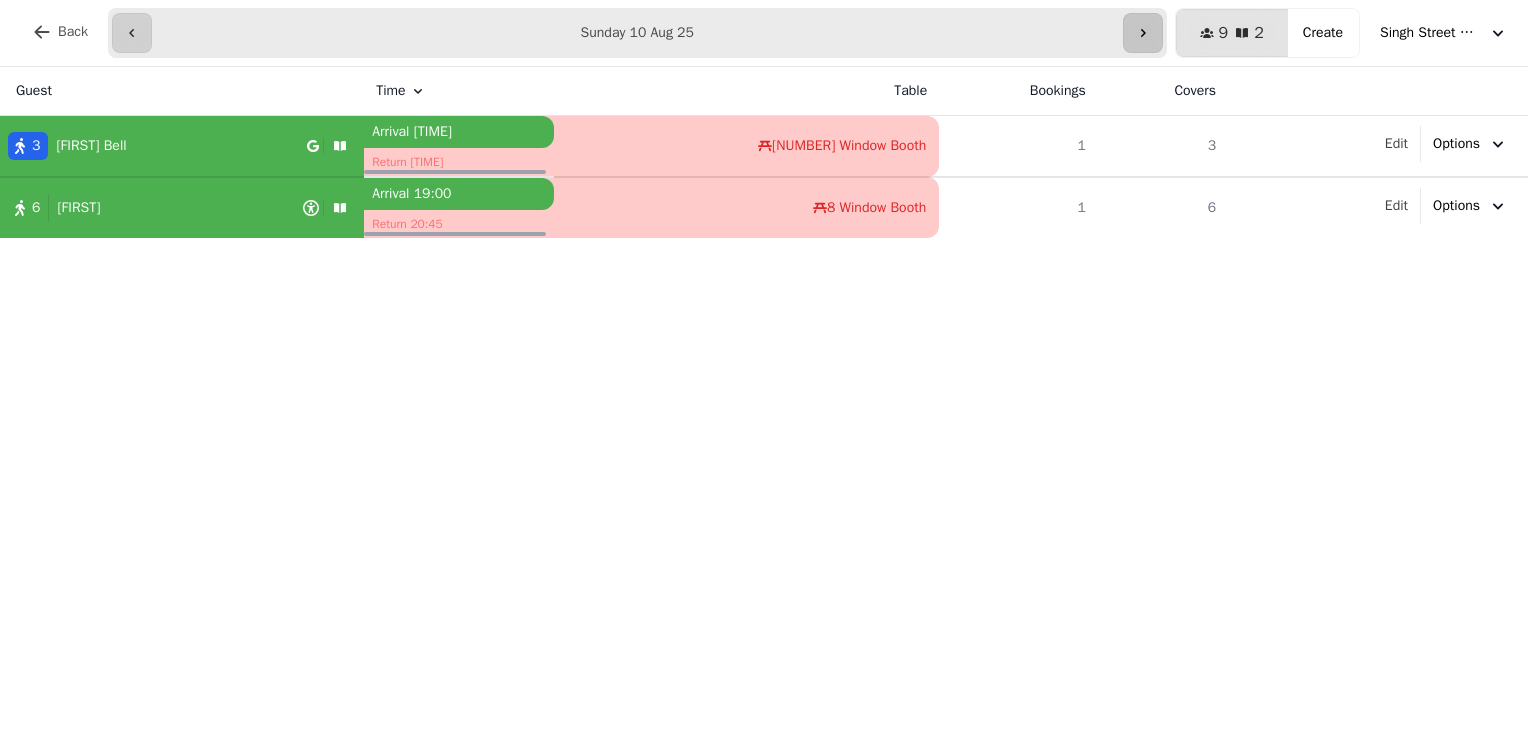 click at bounding box center (1143, 33) 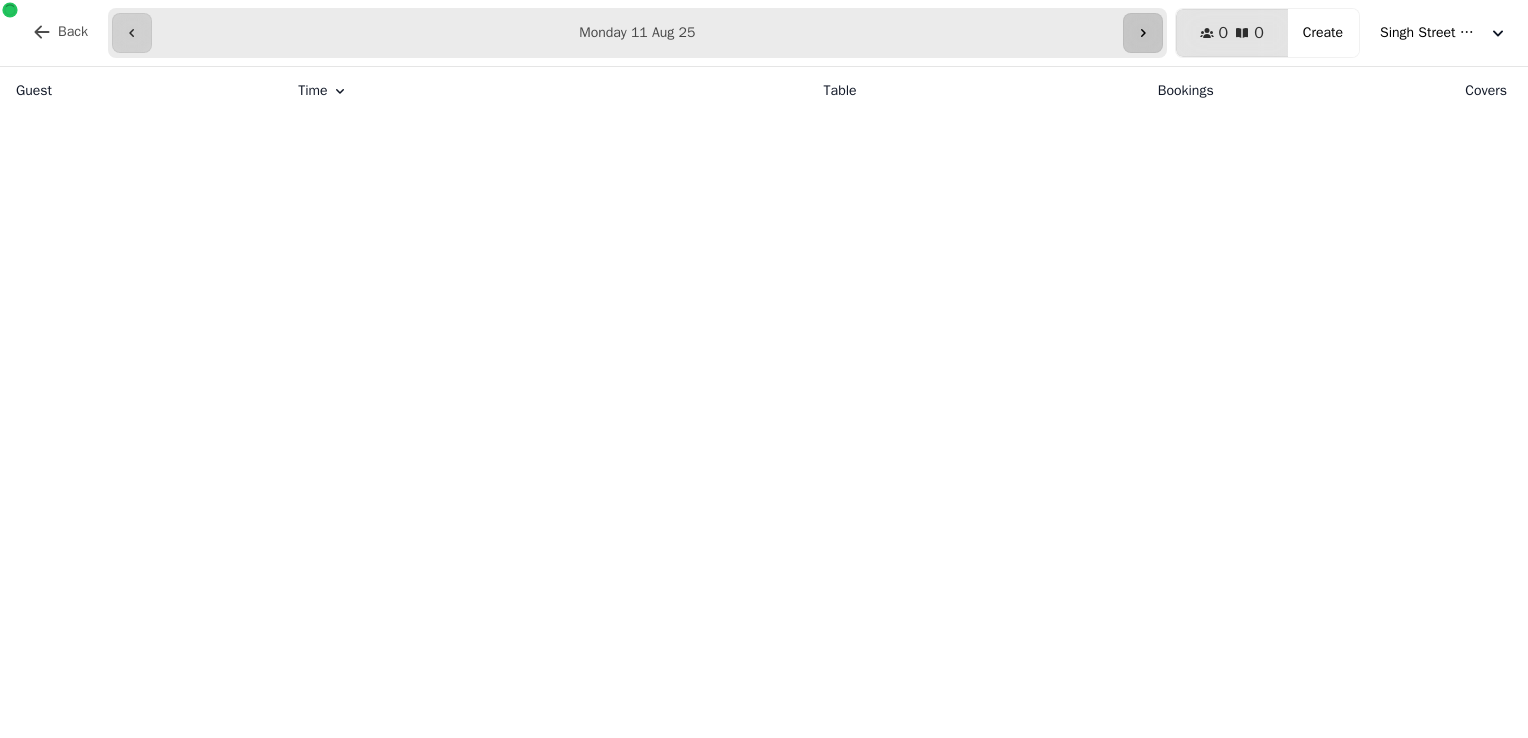click at bounding box center [1143, 33] 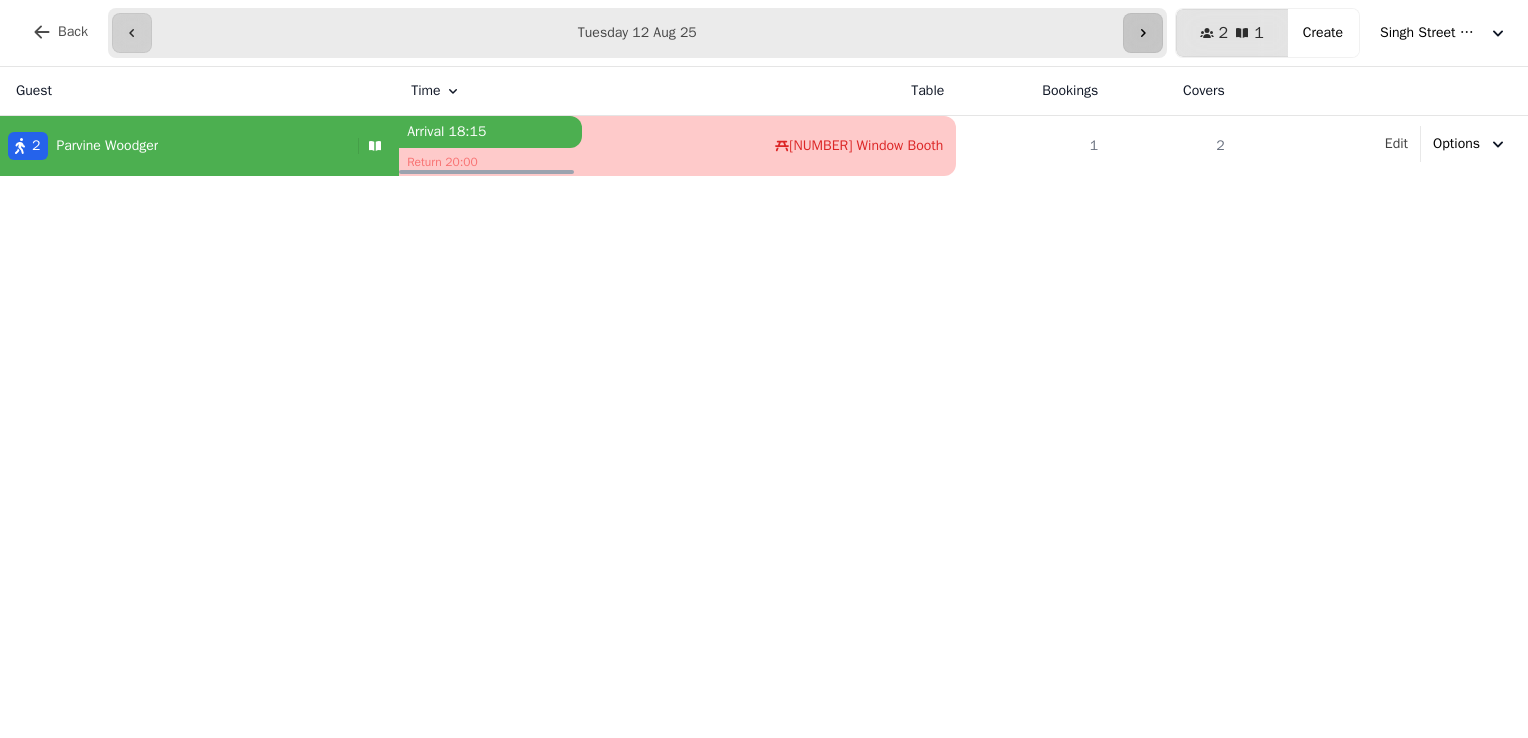 click at bounding box center [1143, 33] 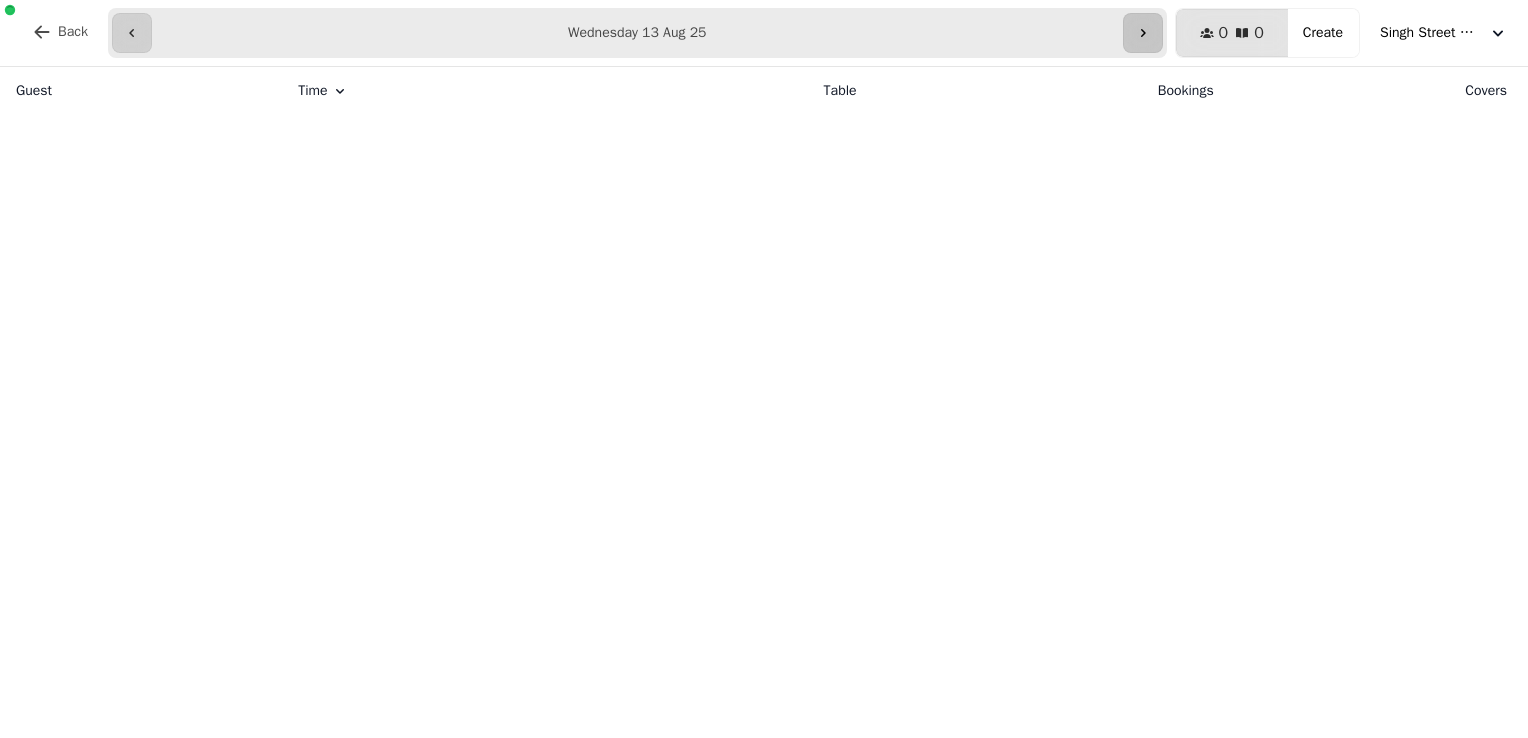 click at bounding box center [1143, 33] 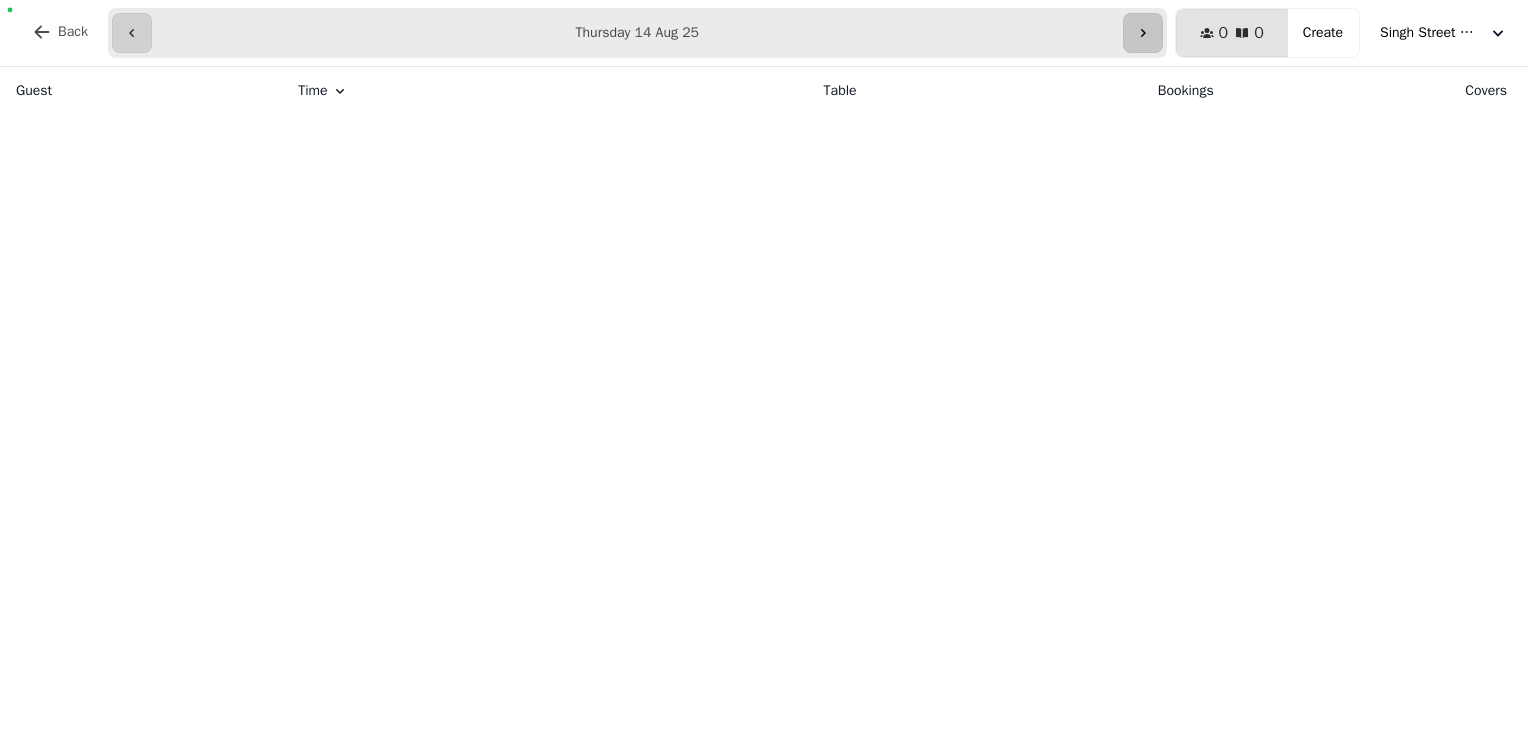 click at bounding box center [1143, 33] 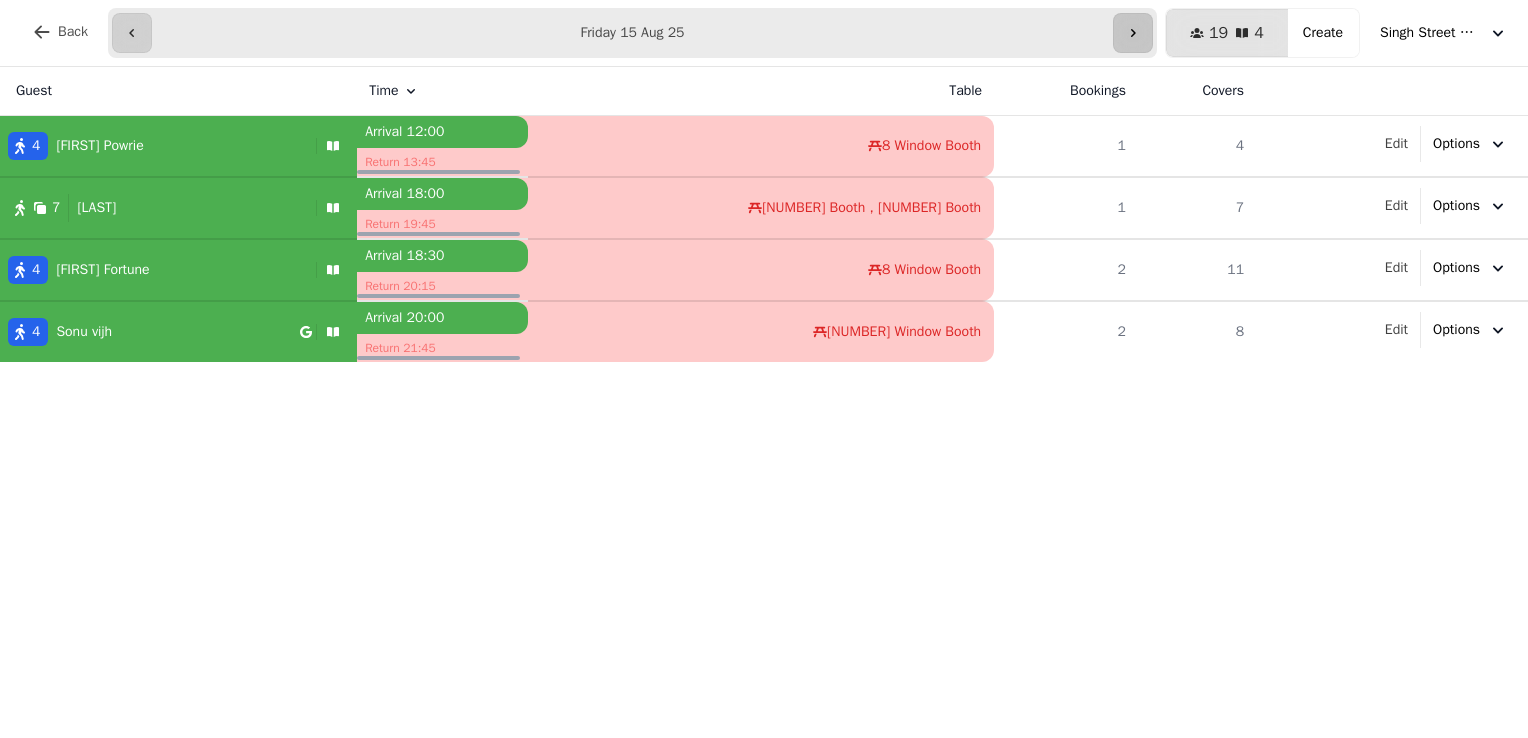 click at bounding box center (1133, 33) 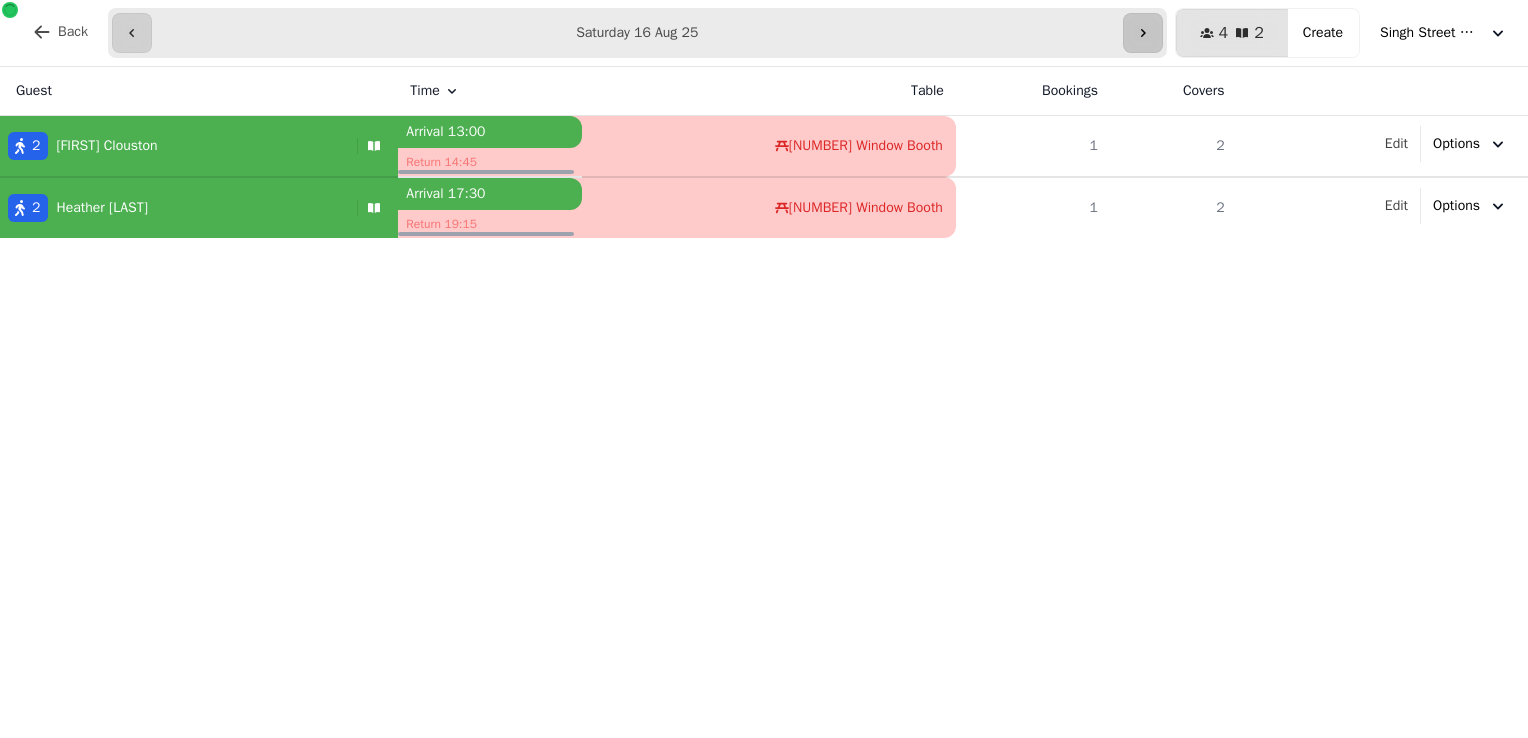 click at bounding box center [1143, 33] 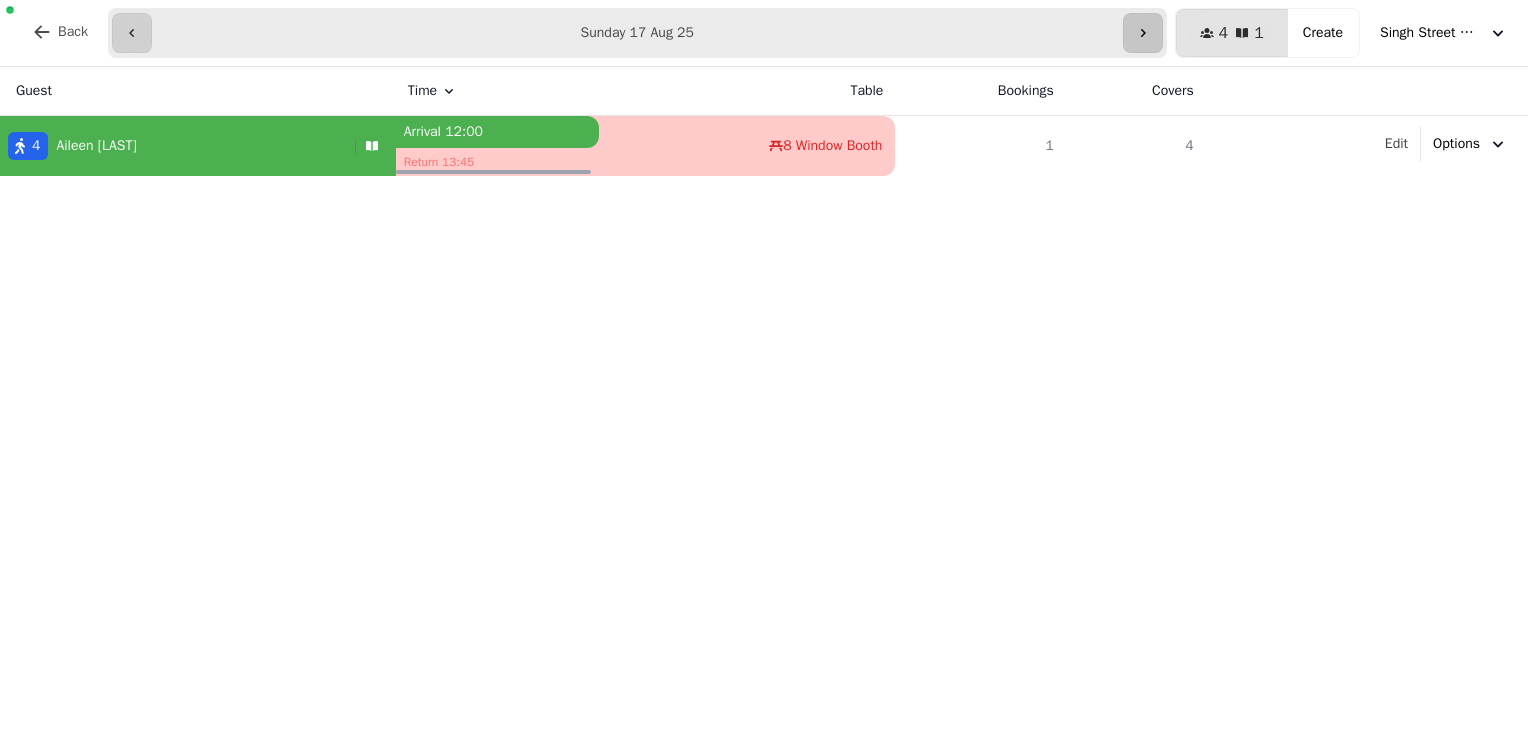 click at bounding box center [1143, 33] 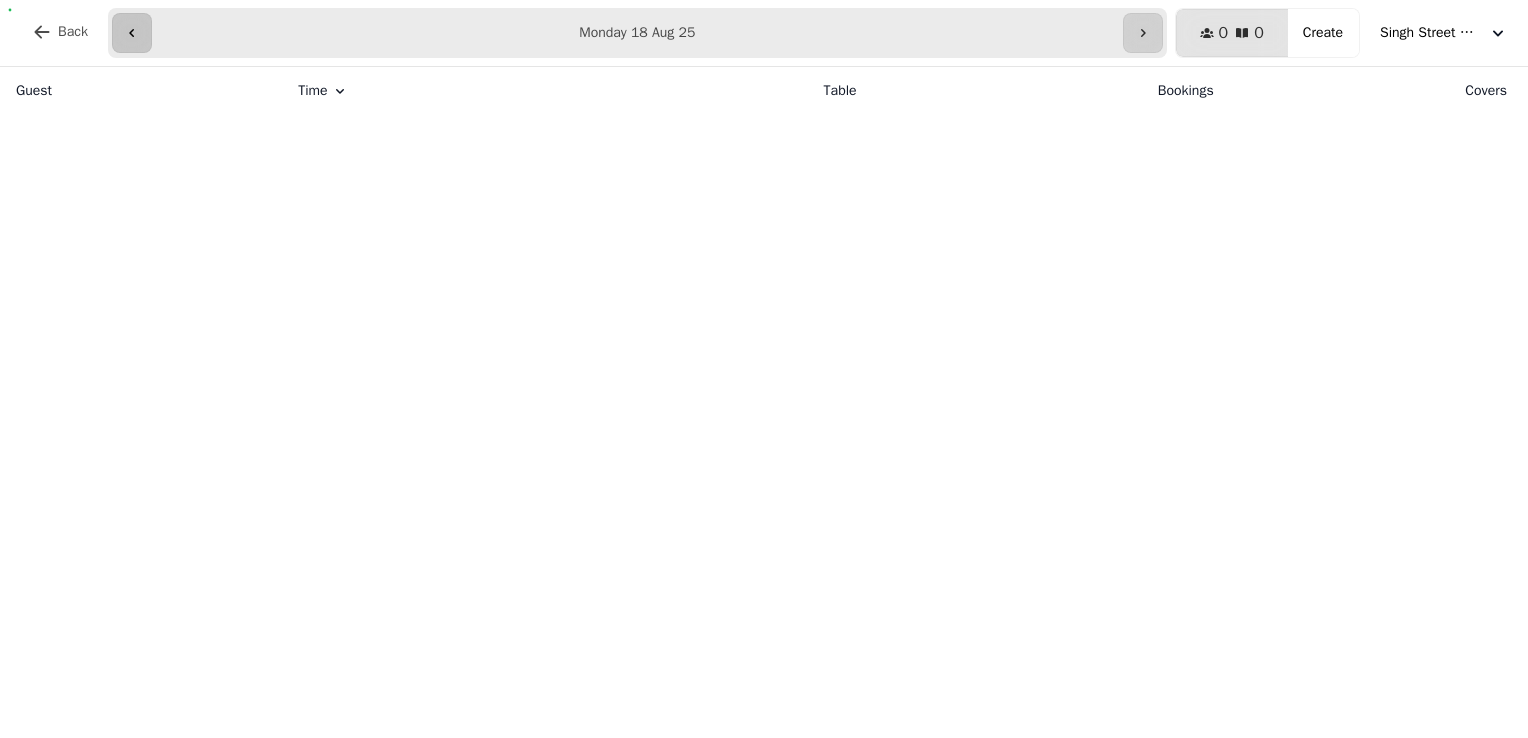 click at bounding box center (132, 33) 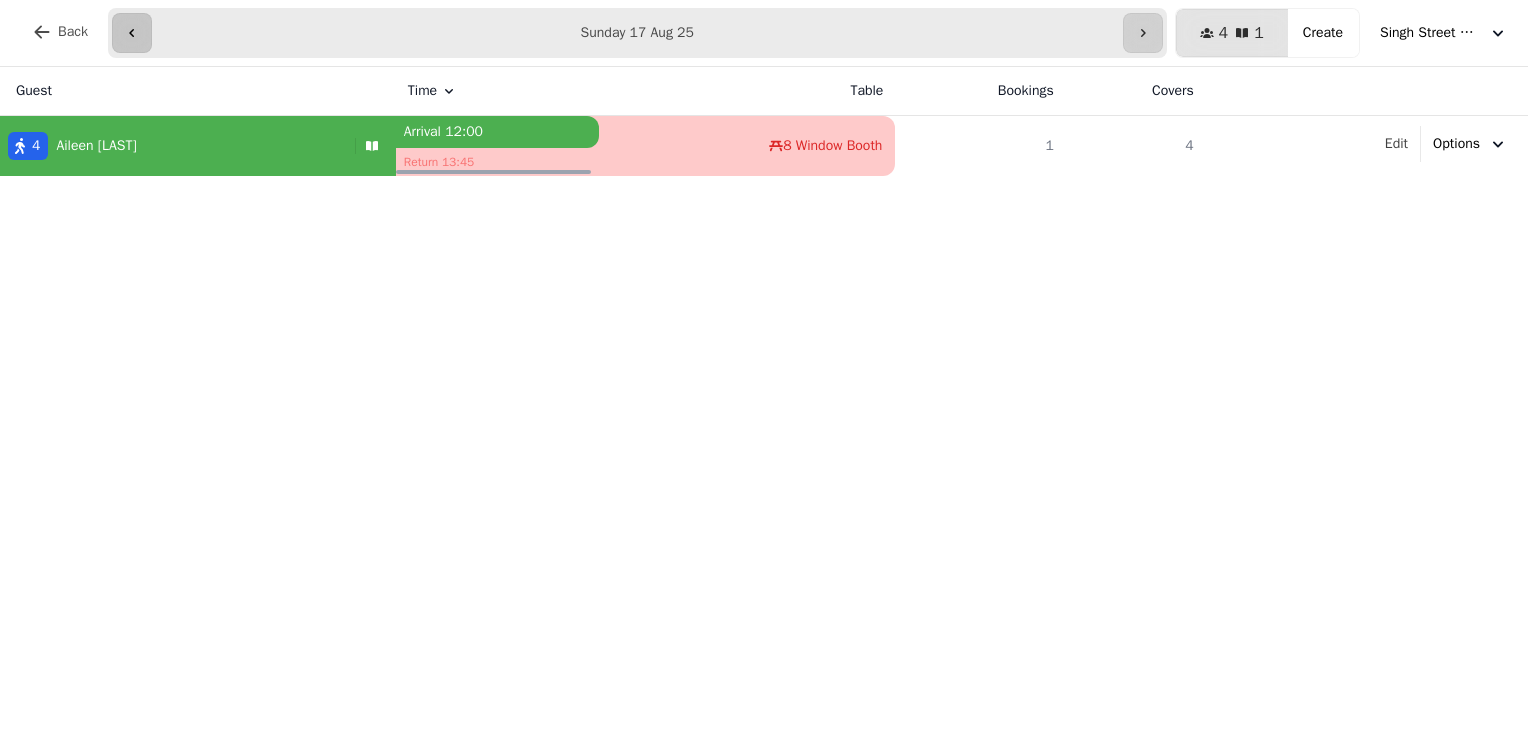 click at bounding box center (132, 33) 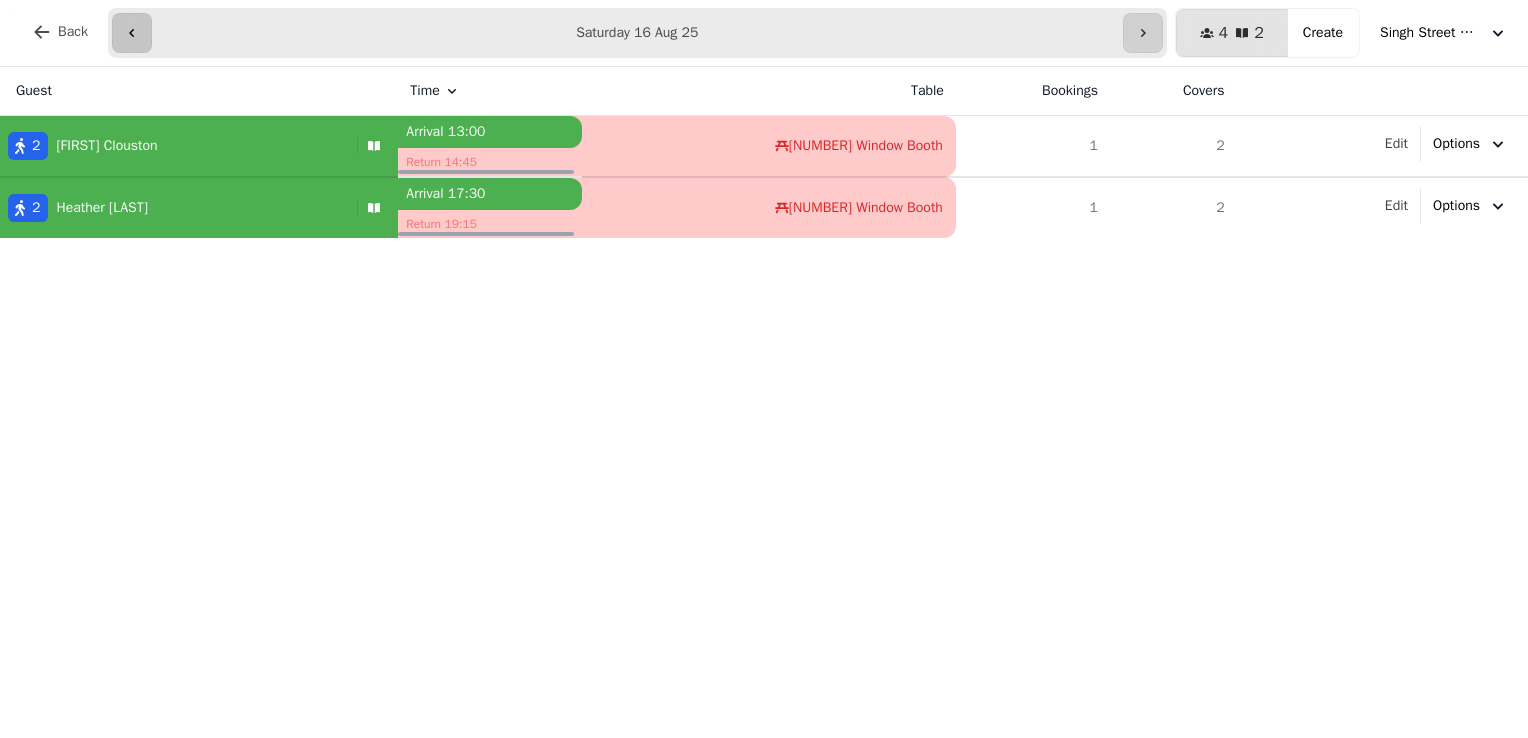 click at bounding box center (132, 33) 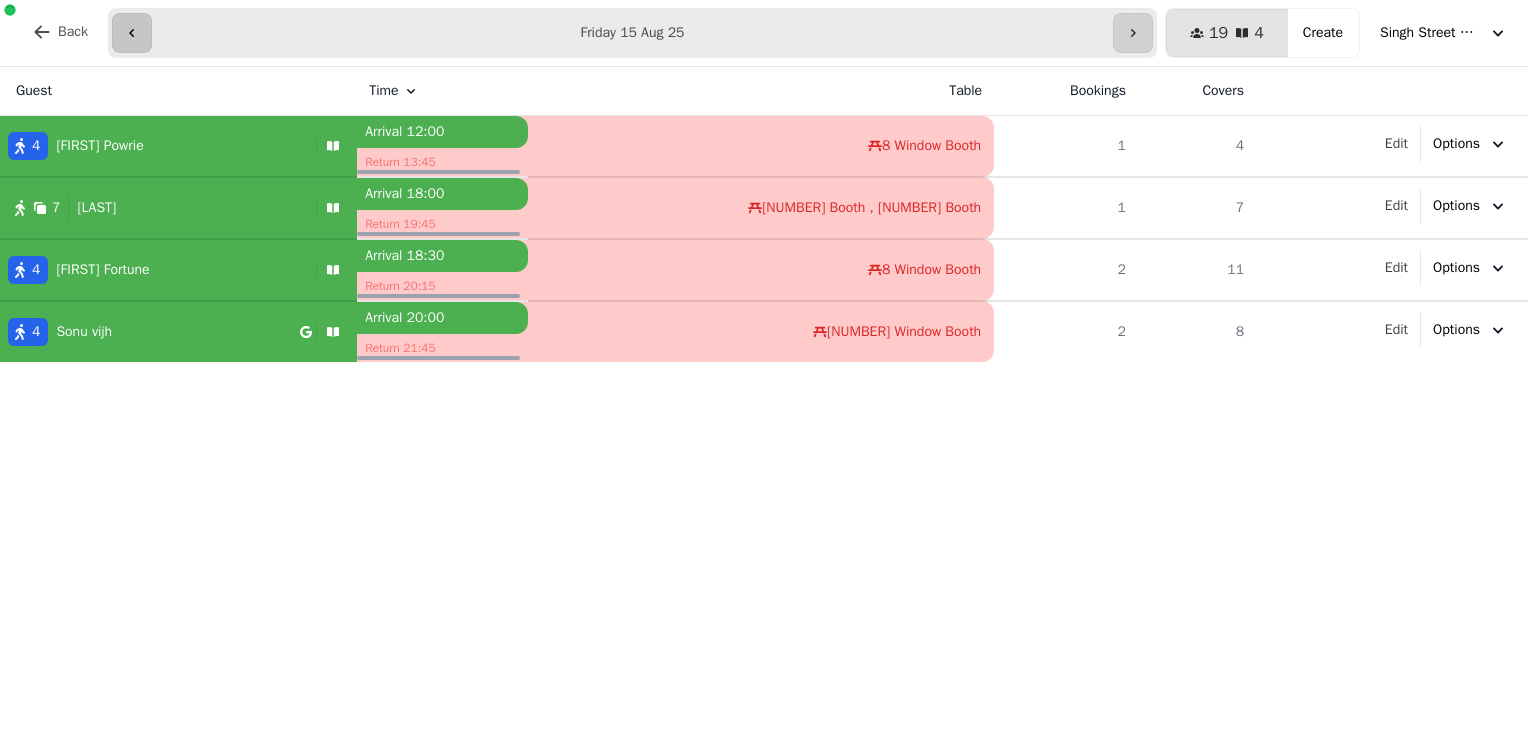 click at bounding box center (132, 33) 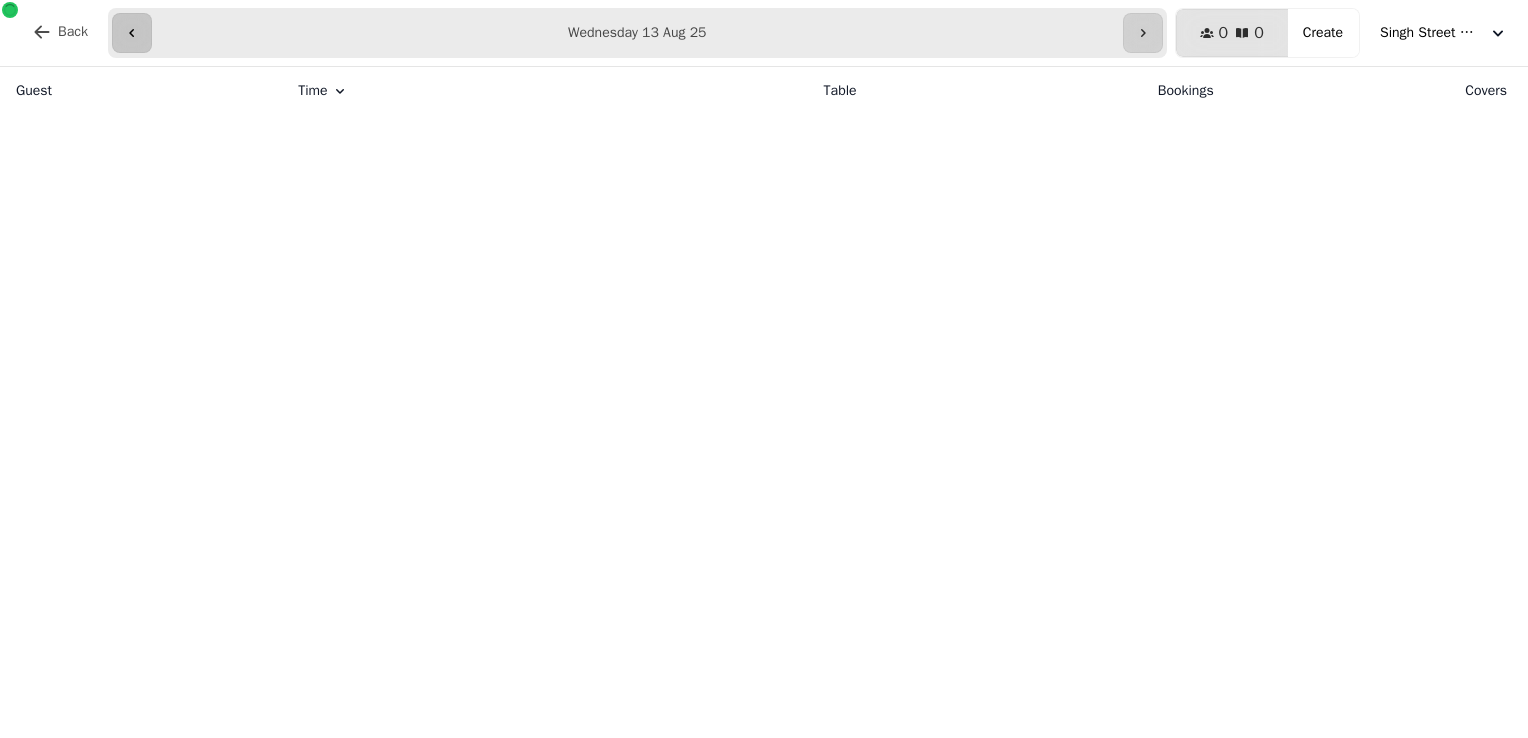 click at bounding box center (132, 33) 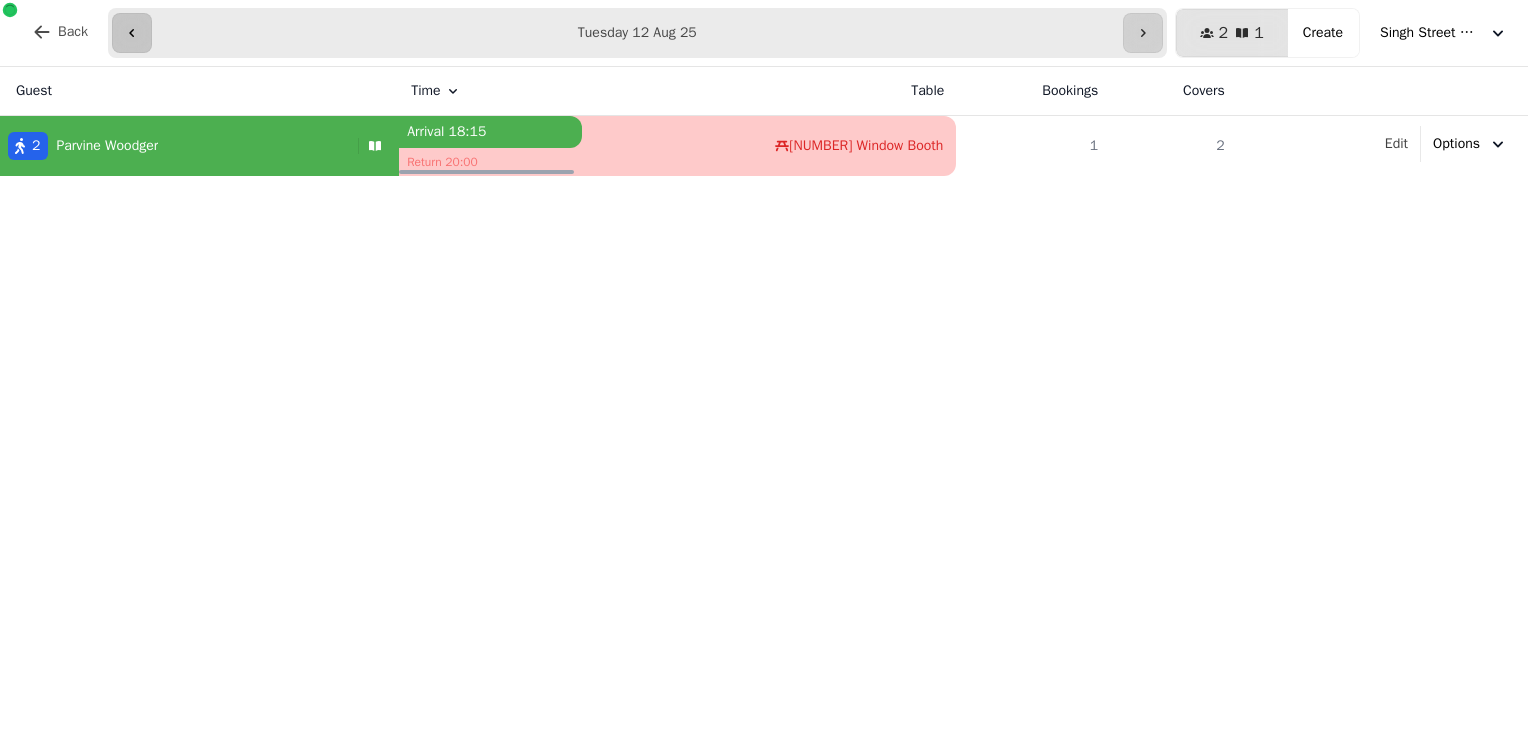 click at bounding box center [132, 33] 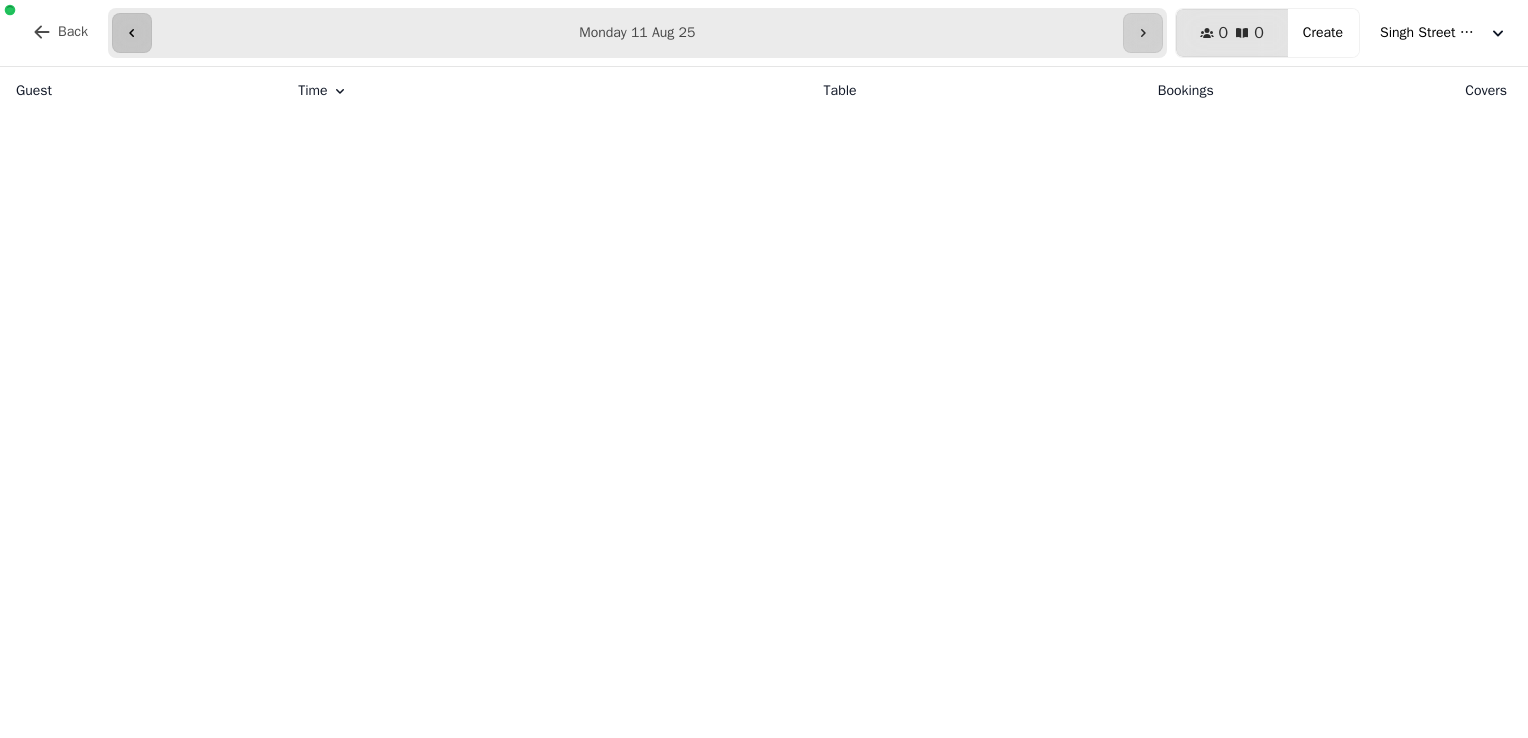 click at bounding box center (132, 33) 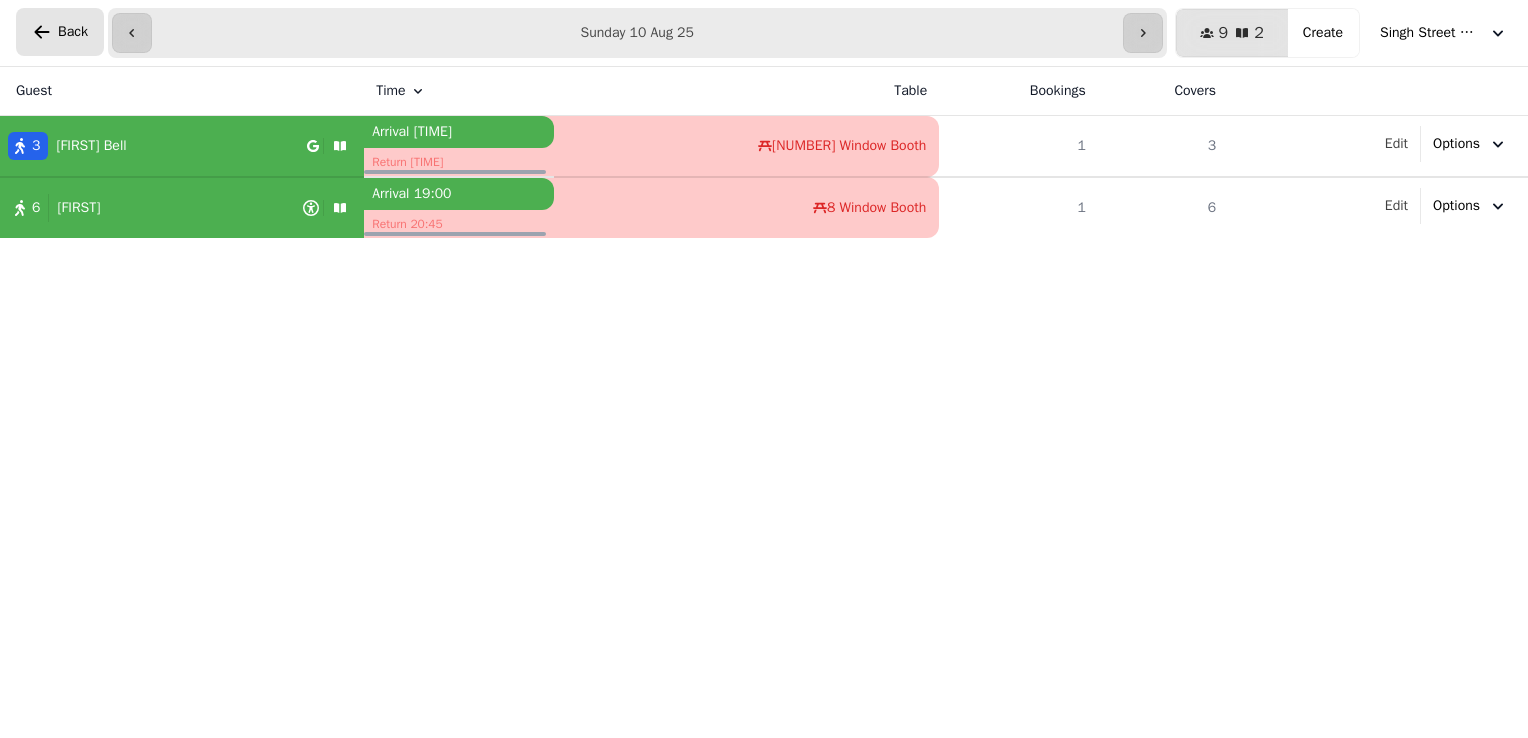 click on "Back" at bounding box center [73, 32] 